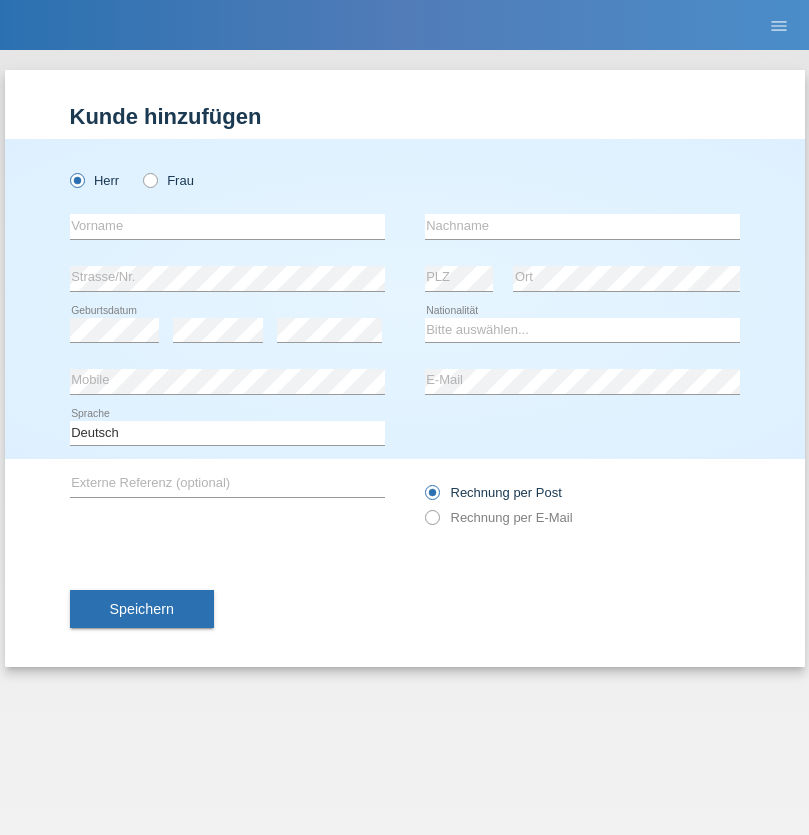 scroll, scrollTop: 0, scrollLeft: 0, axis: both 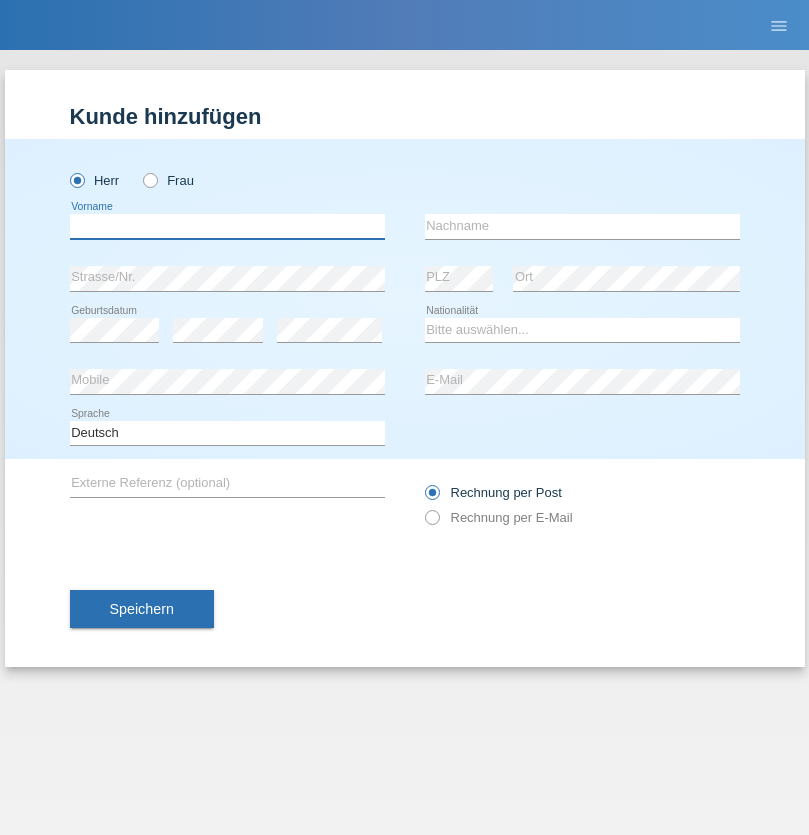 click at bounding box center [227, 226] 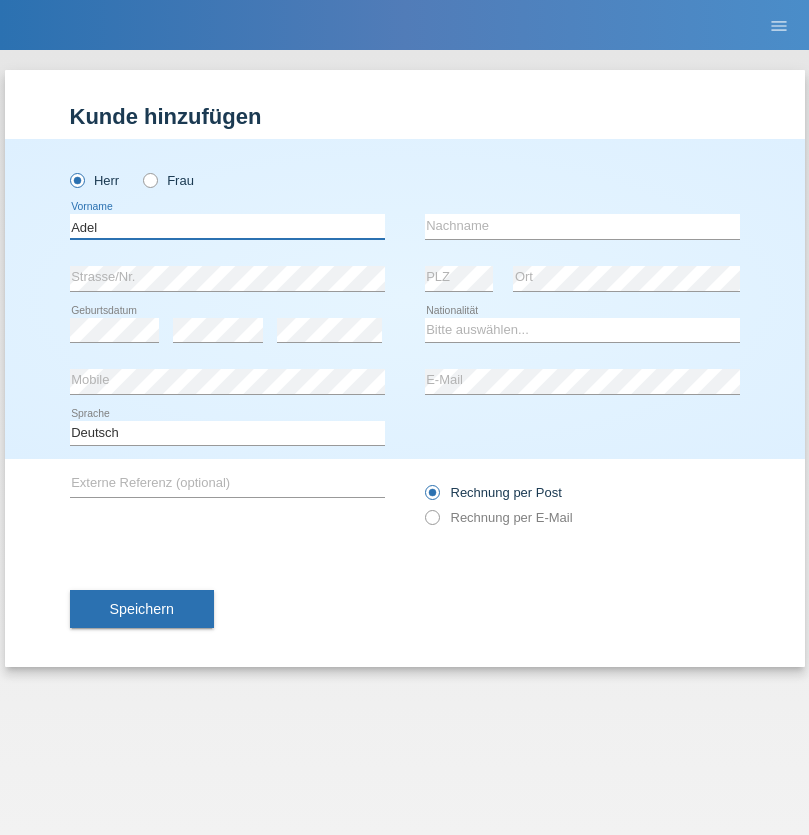 type on "Adel" 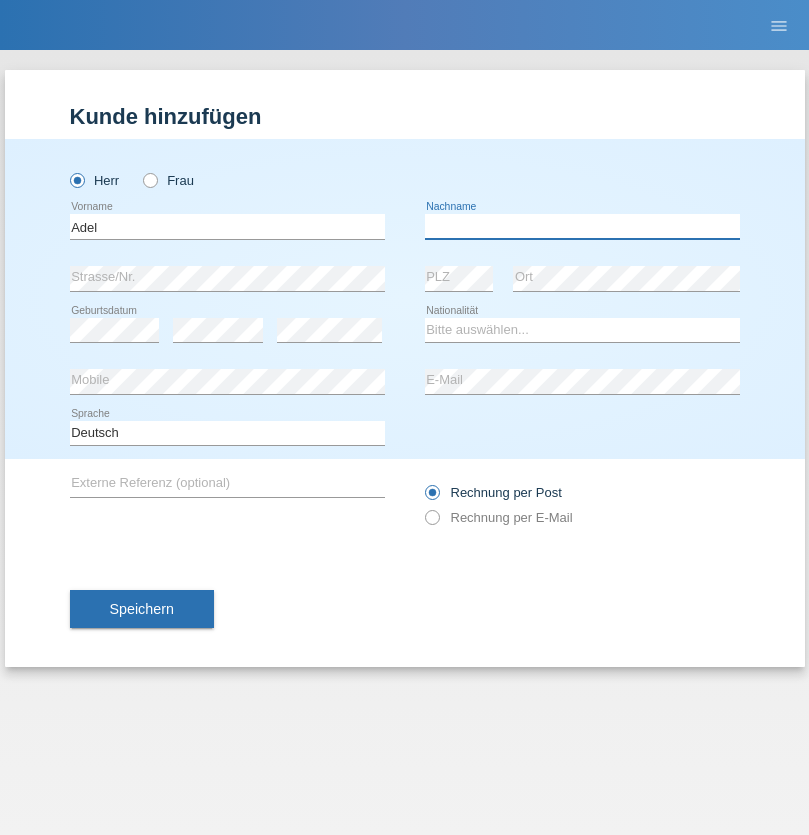 click at bounding box center (582, 226) 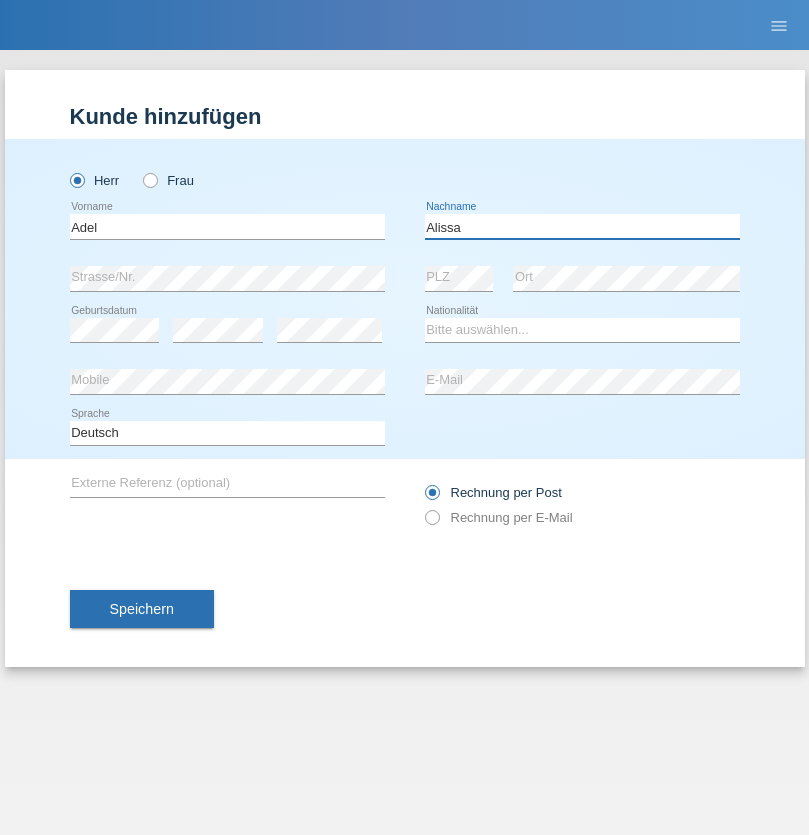 type on "Alissa" 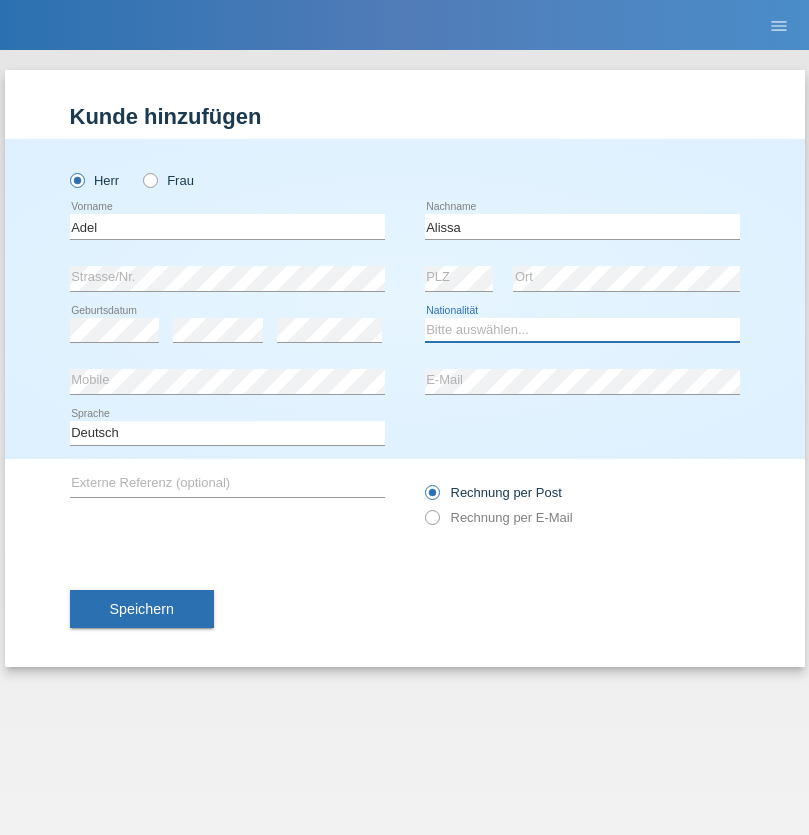 select on "SY" 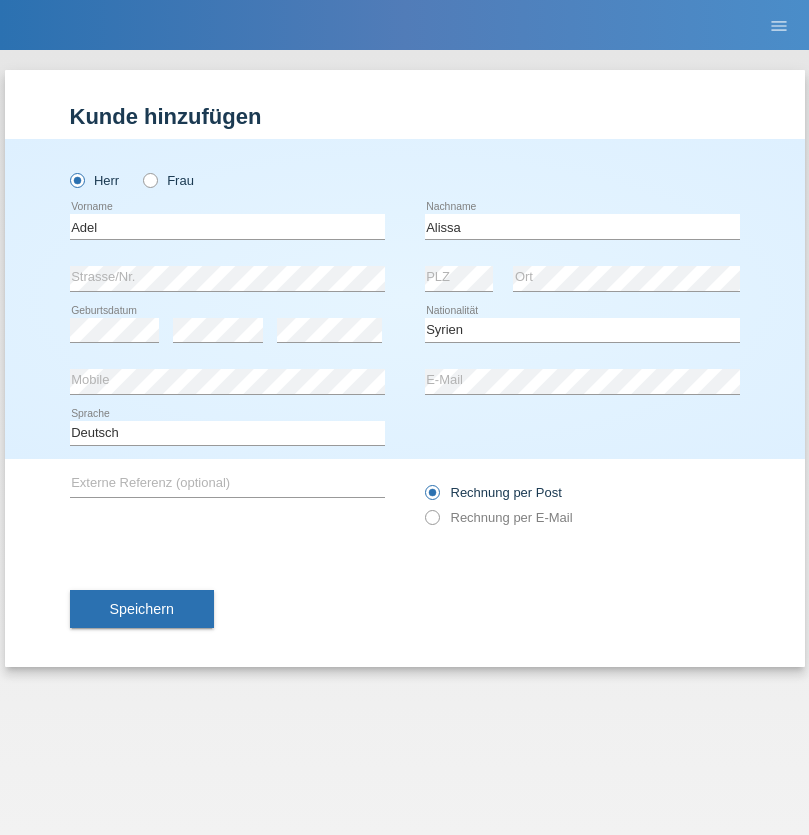 select on "C" 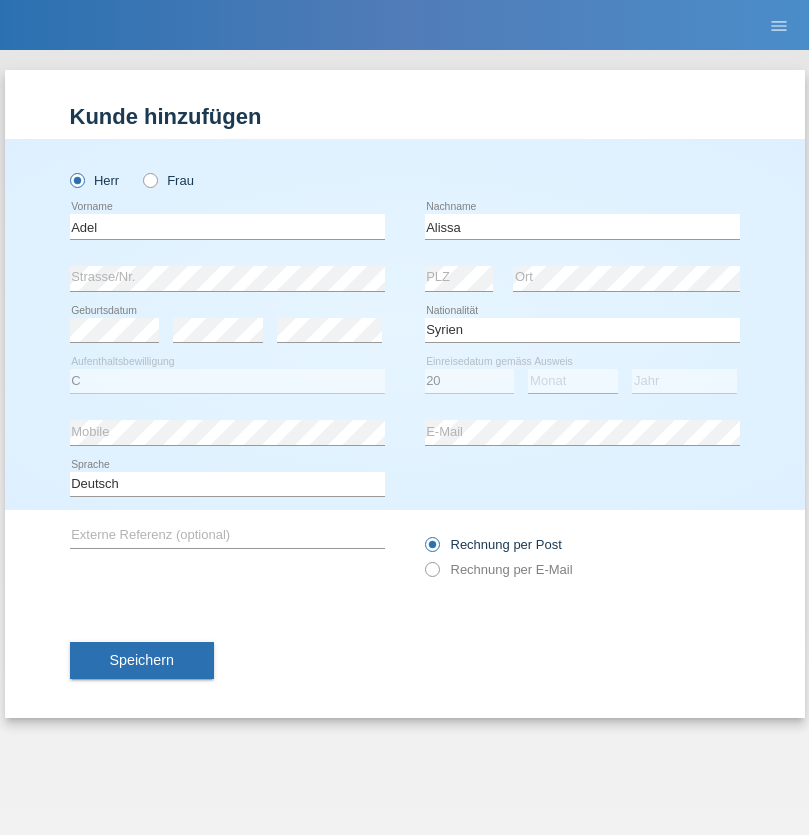 select on "09" 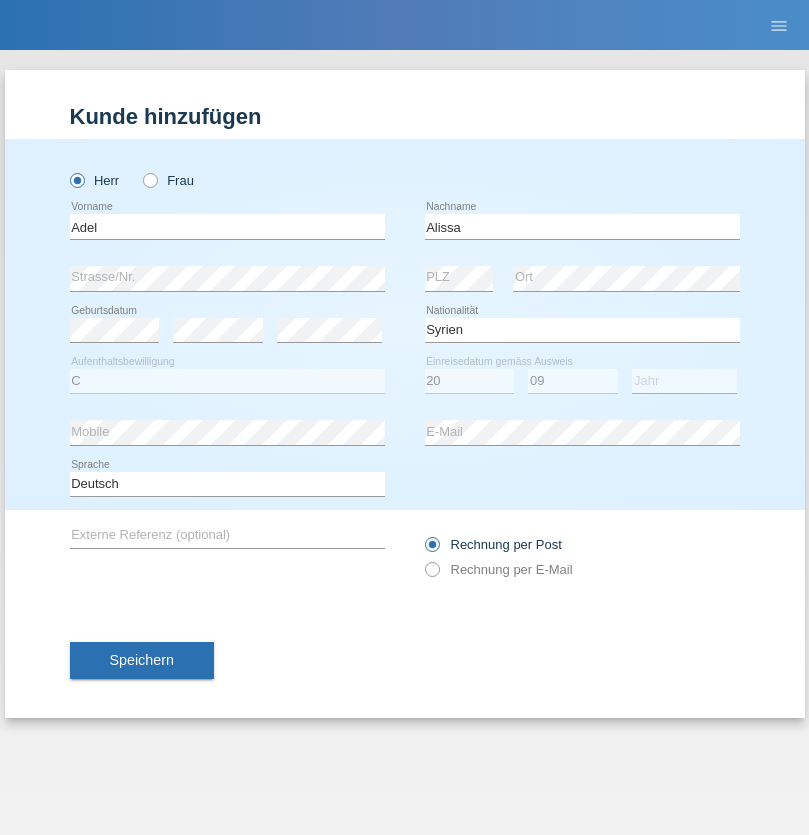 select on "2018" 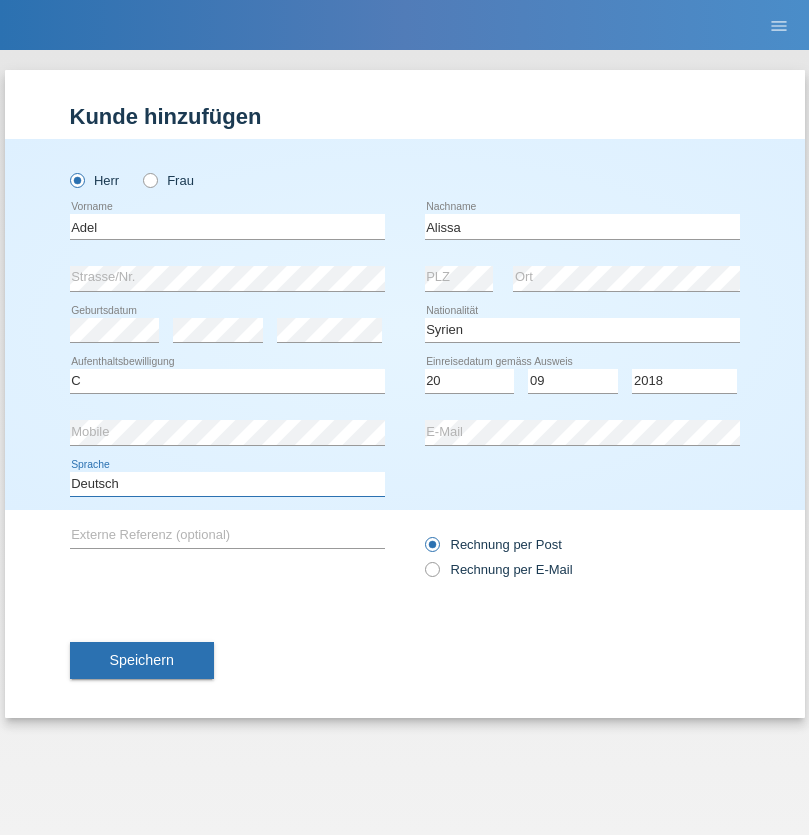 select on "en" 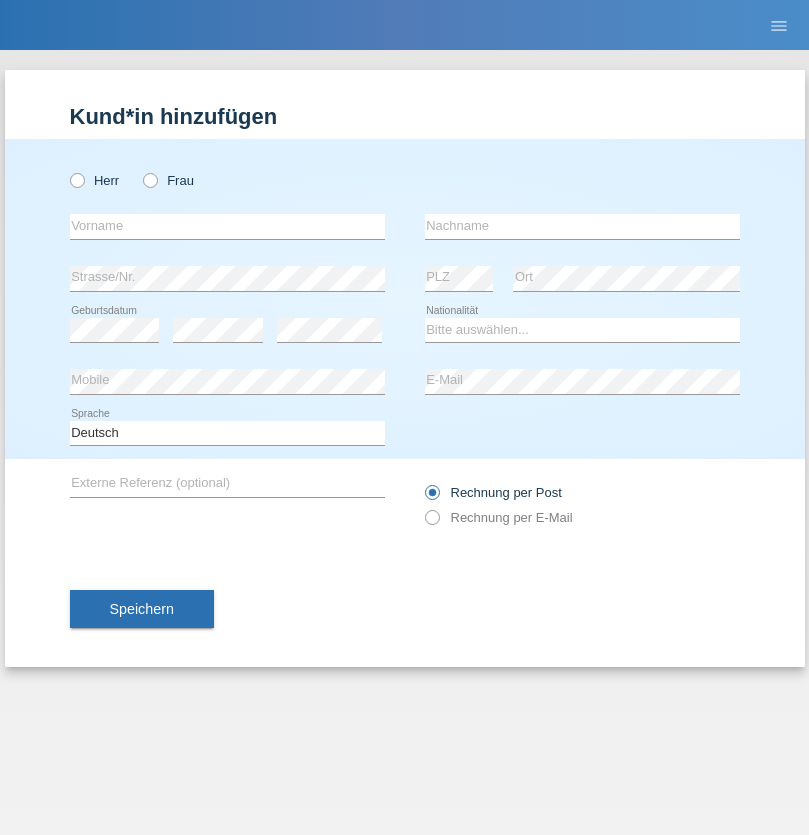 scroll, scrollTop: 0, scrollLeft: 0, axis: both 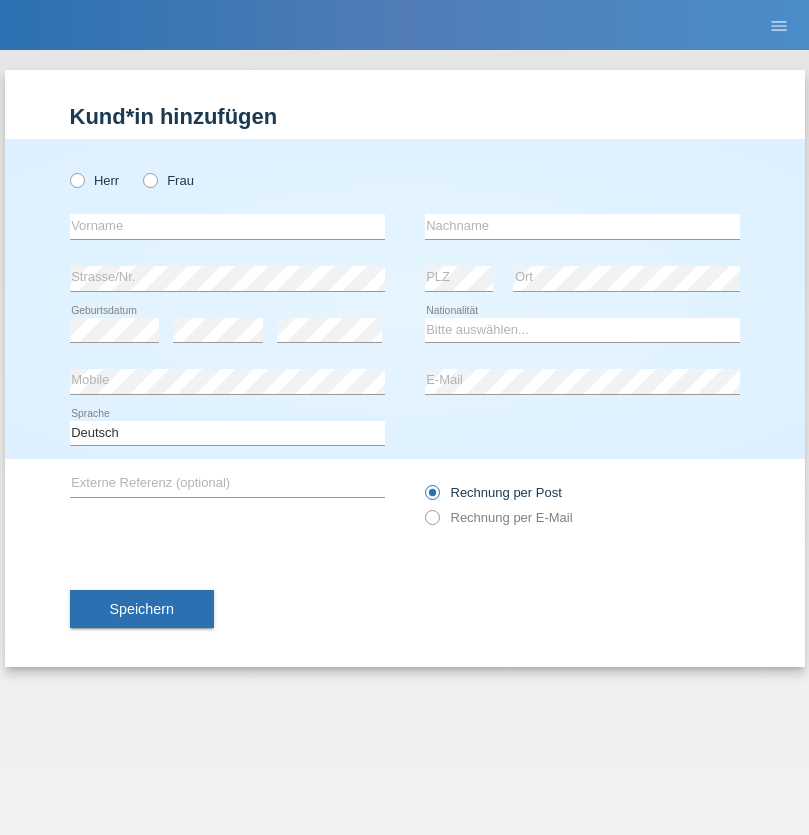 radio on "true" 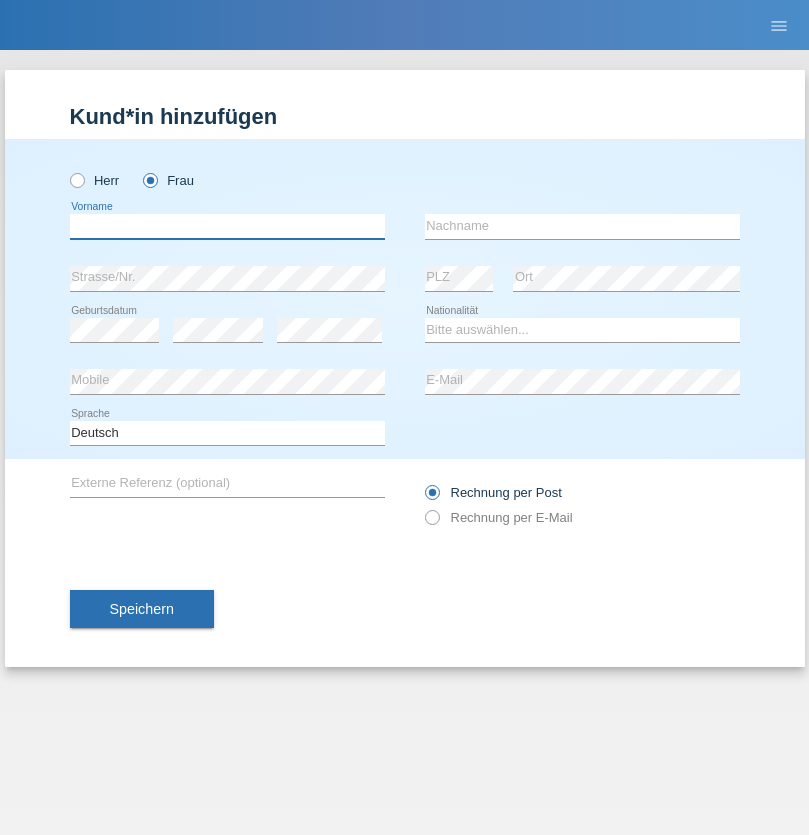 click at bounding box center [227, 226] 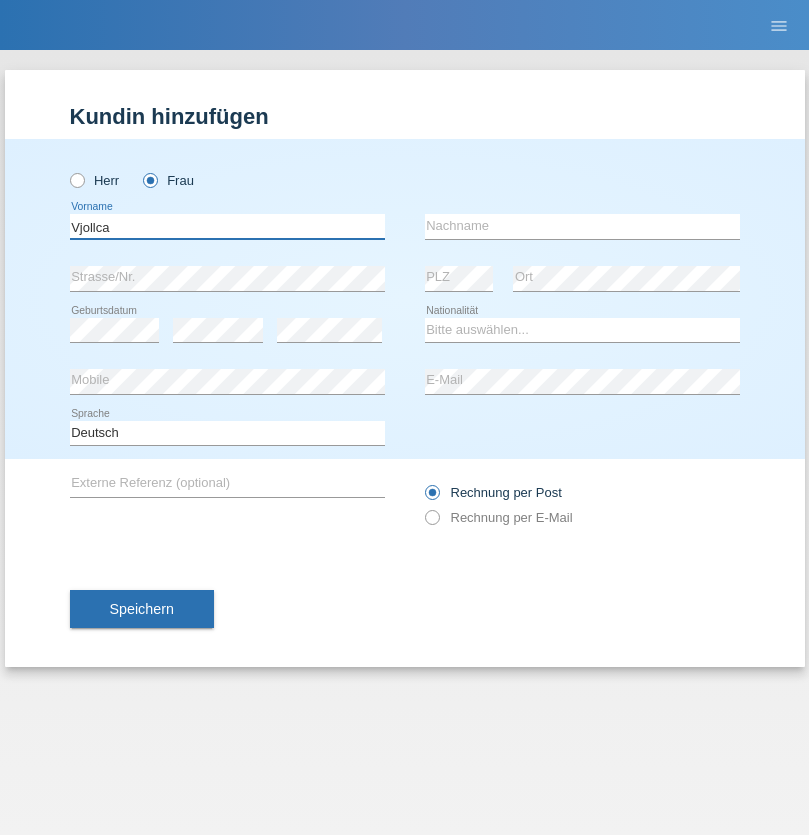type on "Vjollca" 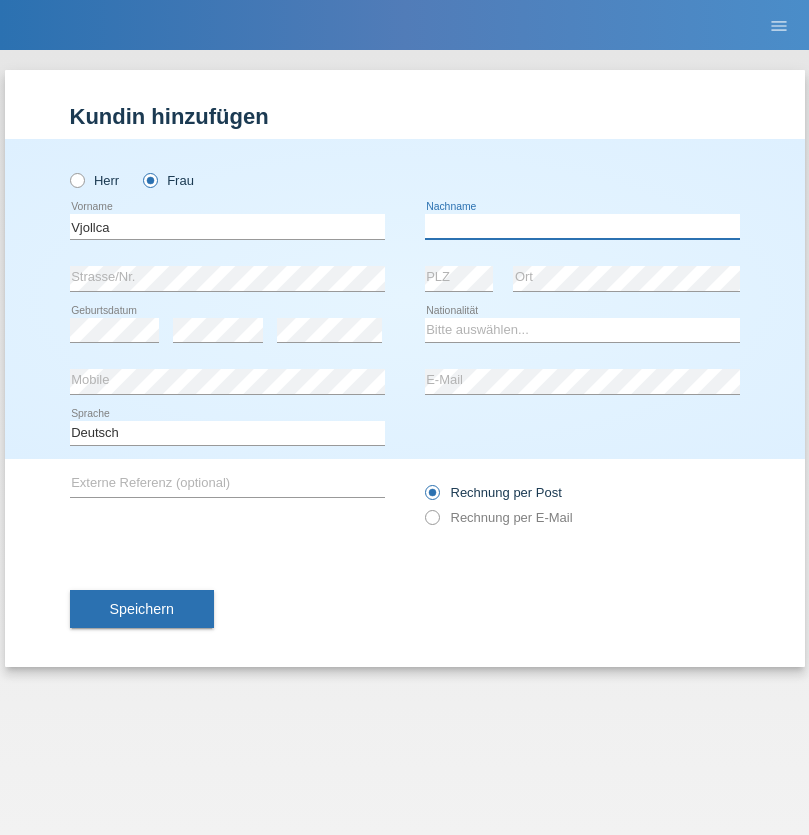click at bounding box center (582, 226) 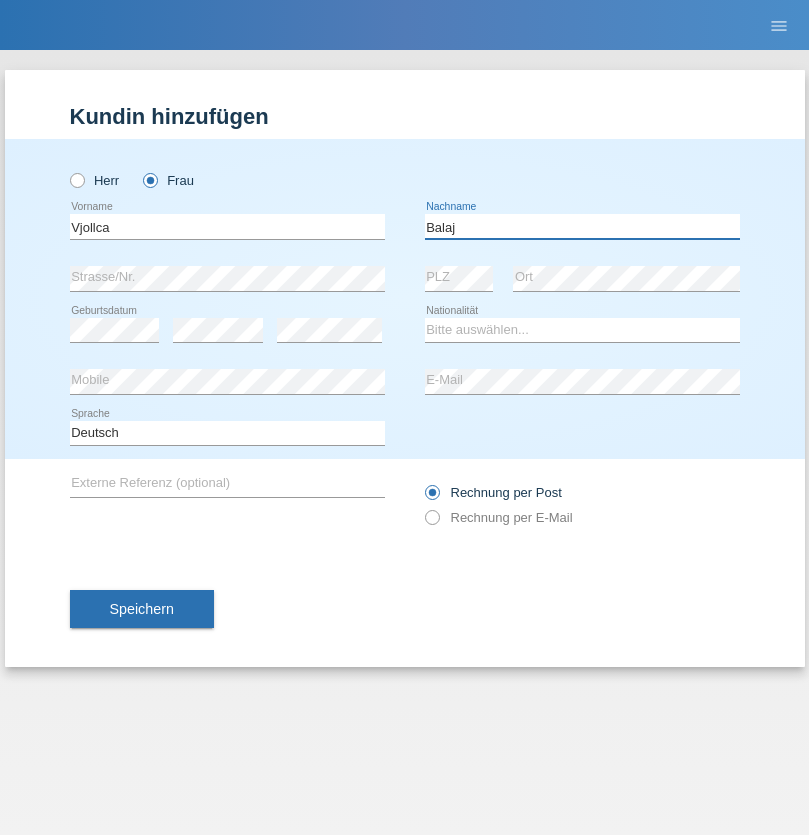 type on "Balaj" 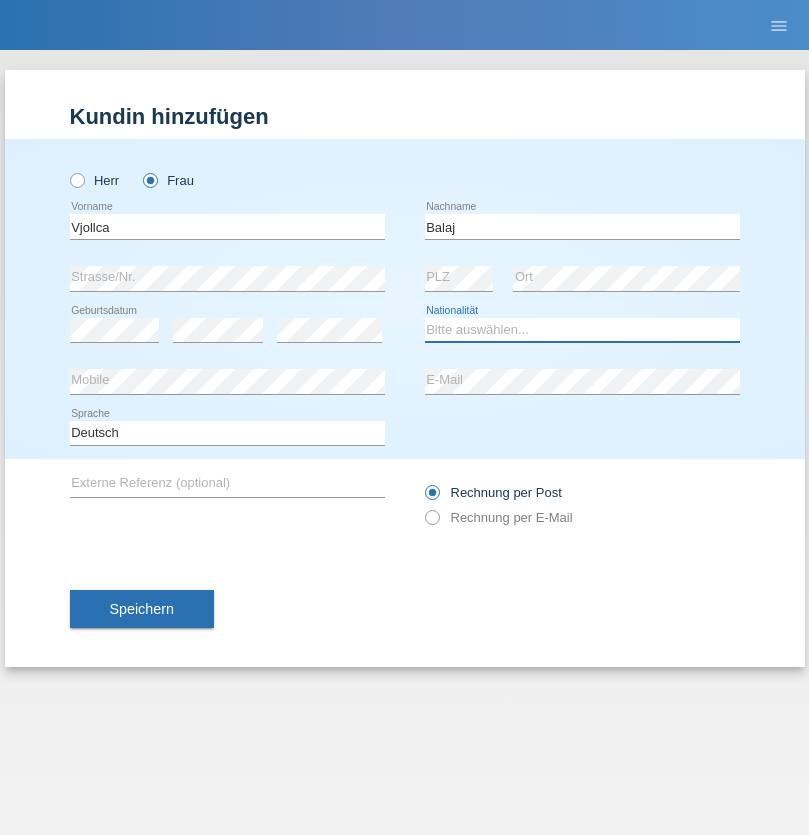 select on "XK" 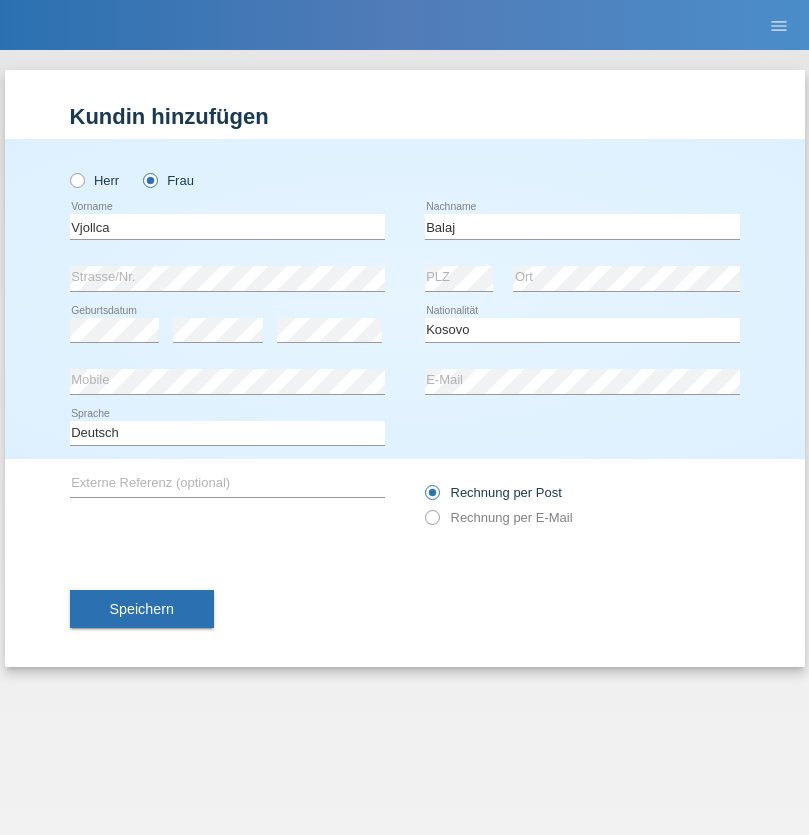 select on "C" 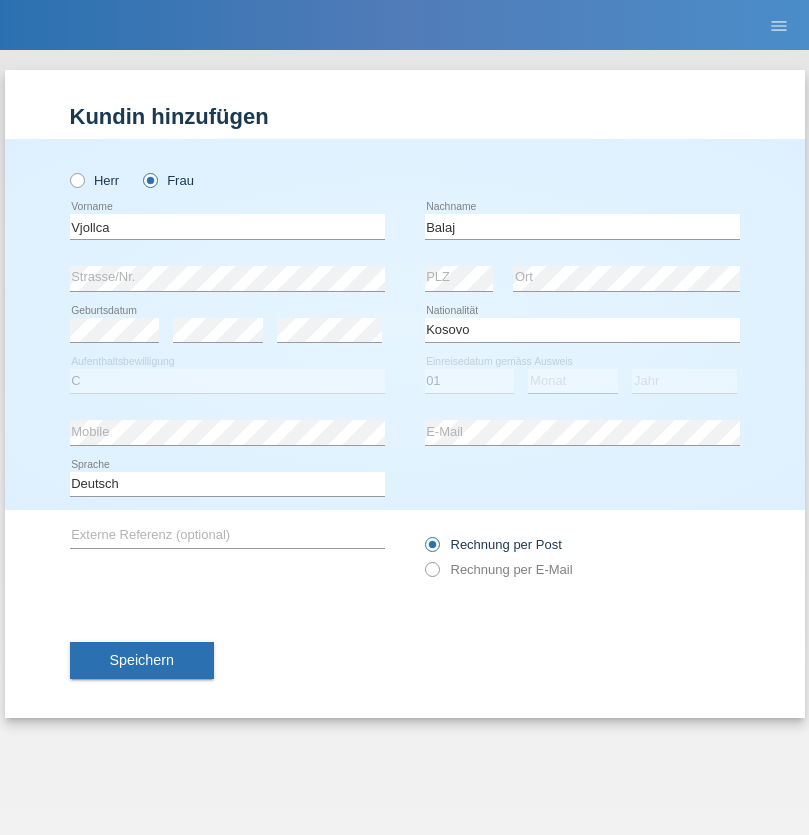 select on "08" 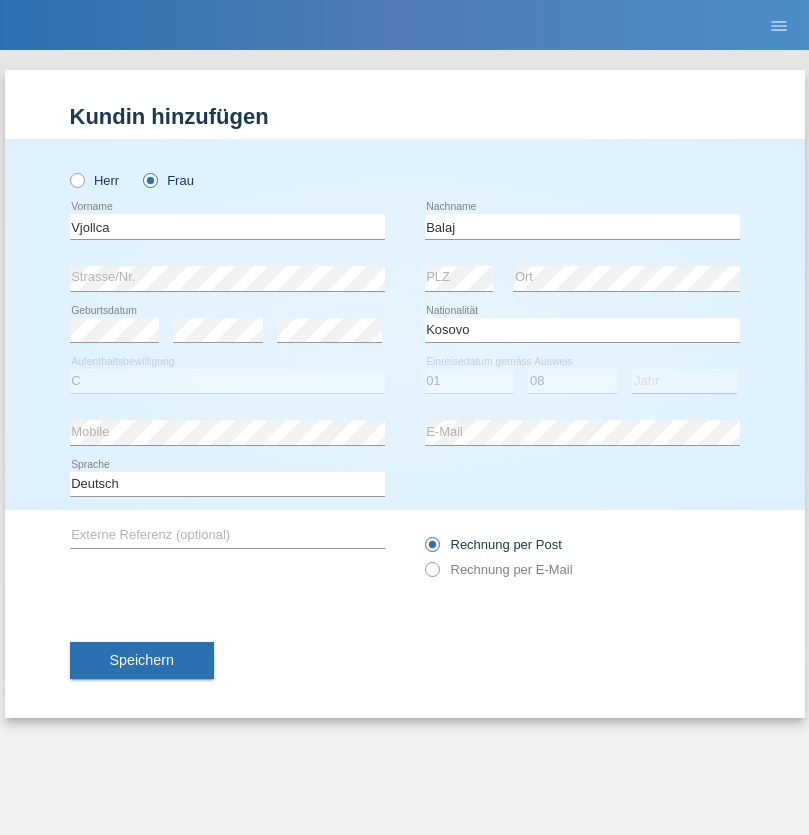 select on "2021" 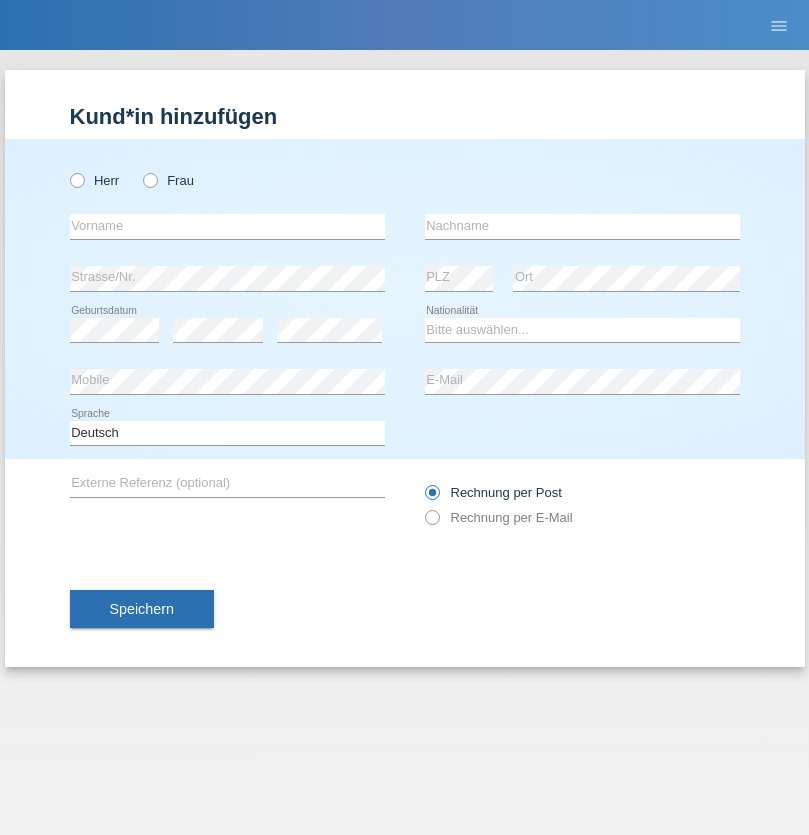 scroll, scrollTop: 0, scrollLeft: 0, axis: both 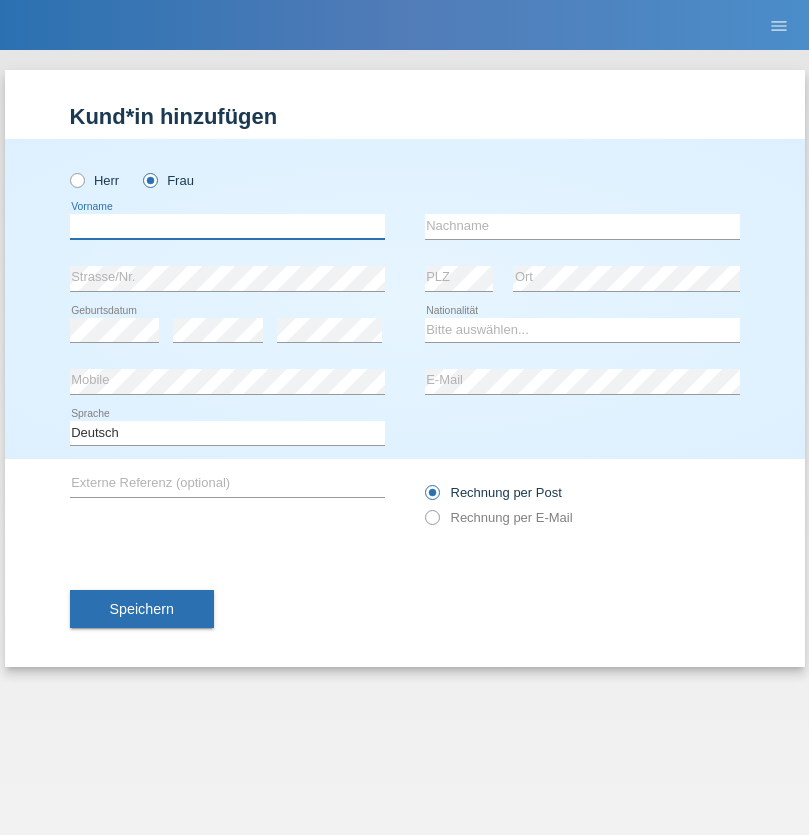 click at bounding box center [227, 226] 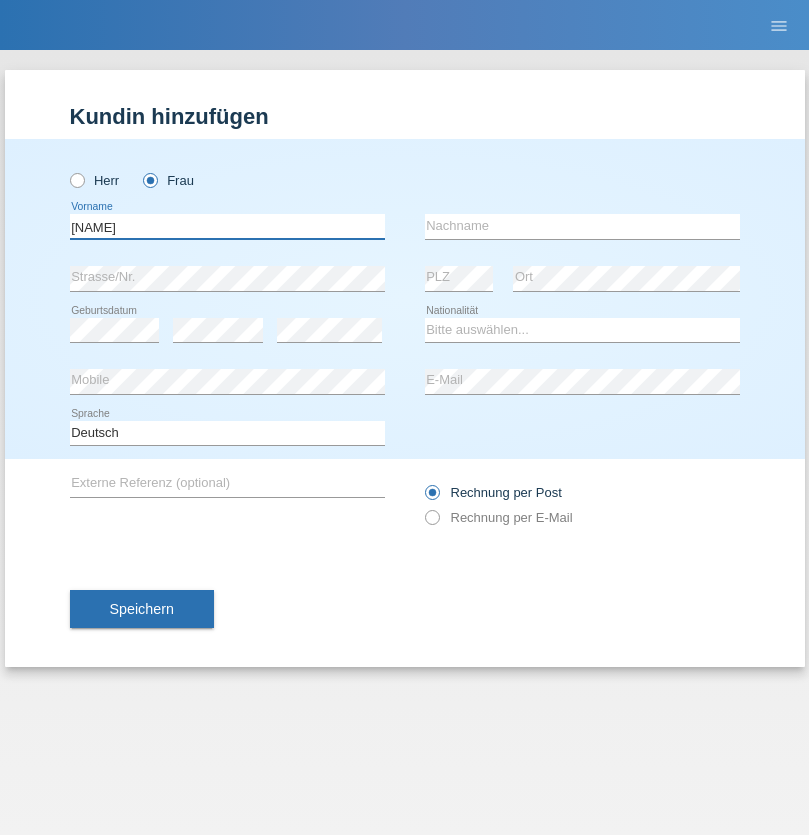 type on "Shannon" 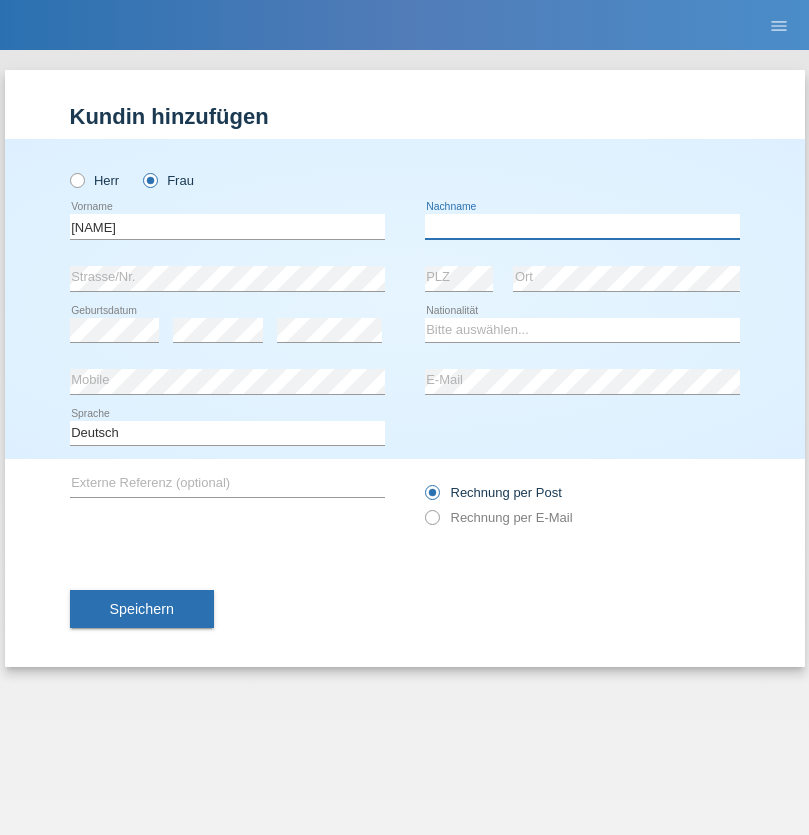 click at bounding box center (582, 226) 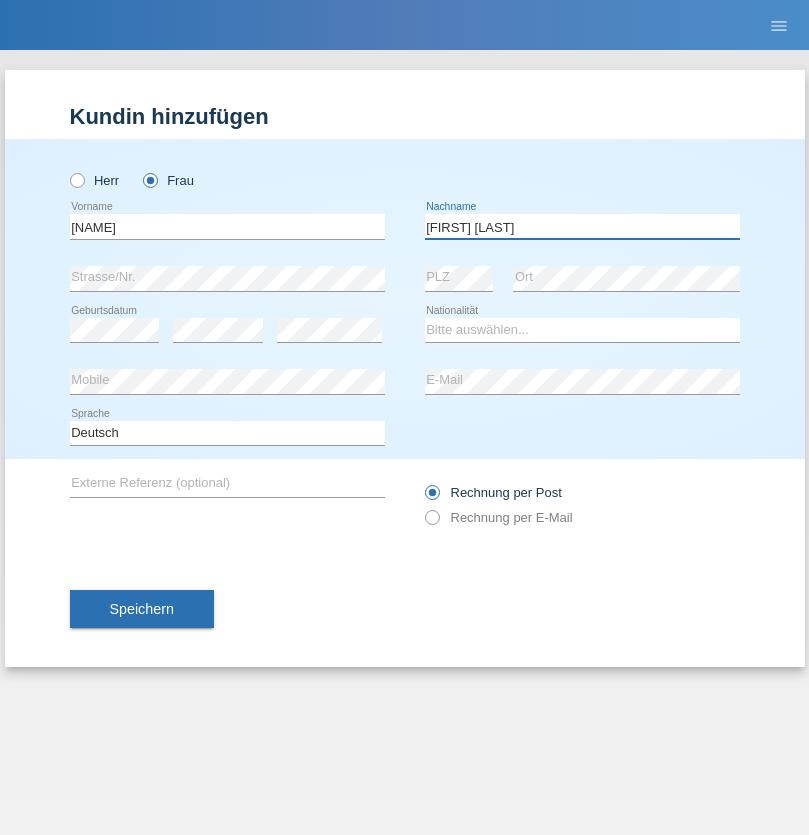 type on "Banz diaz" 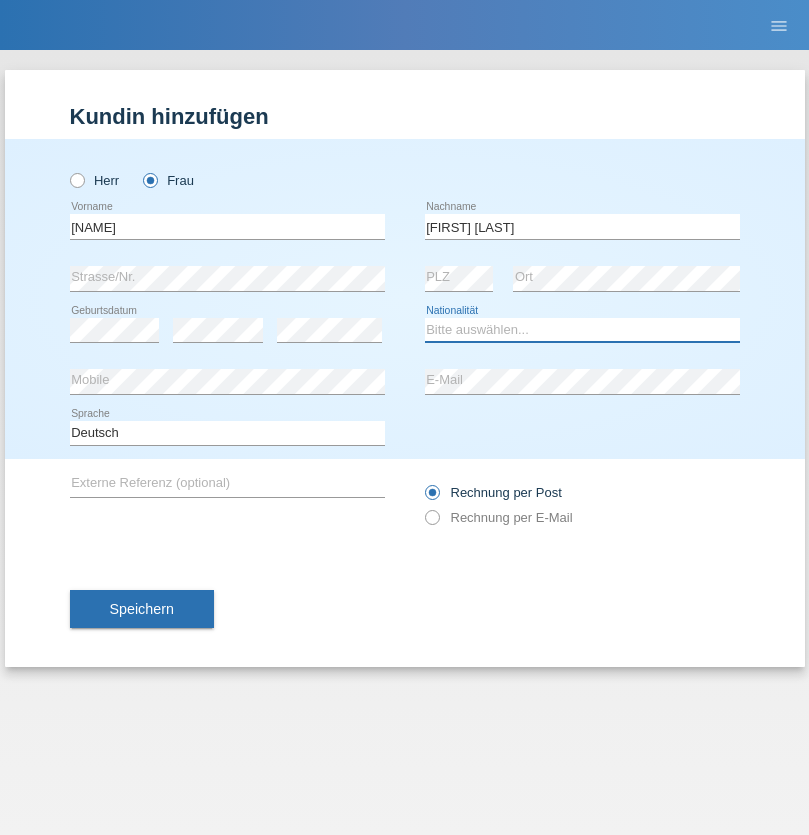 select on "CH" 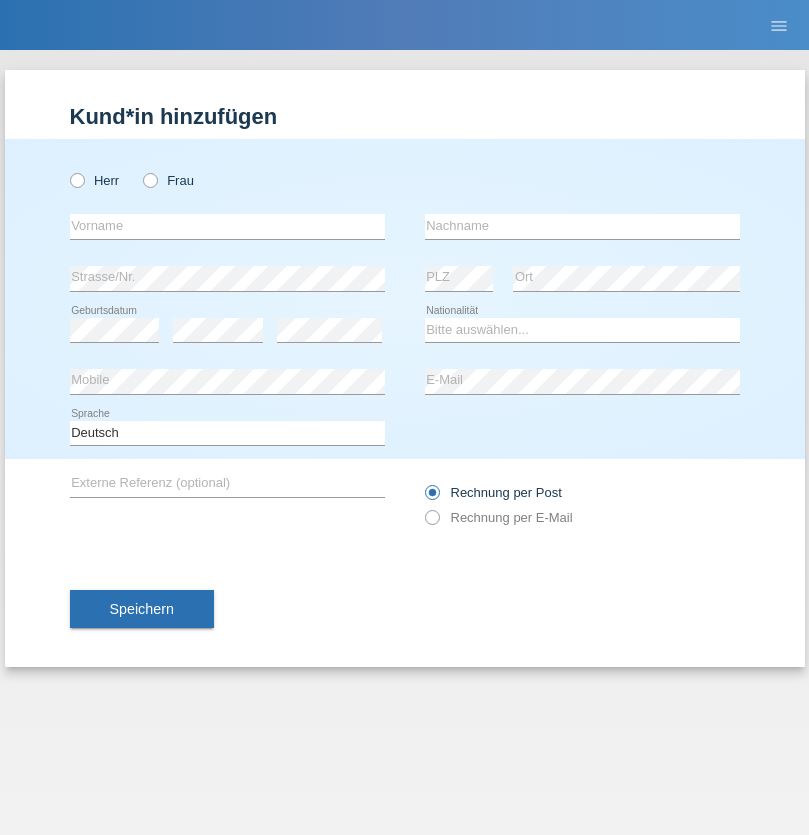 scroll, scrollTop: 0, scrollLeft: 0, axis: both 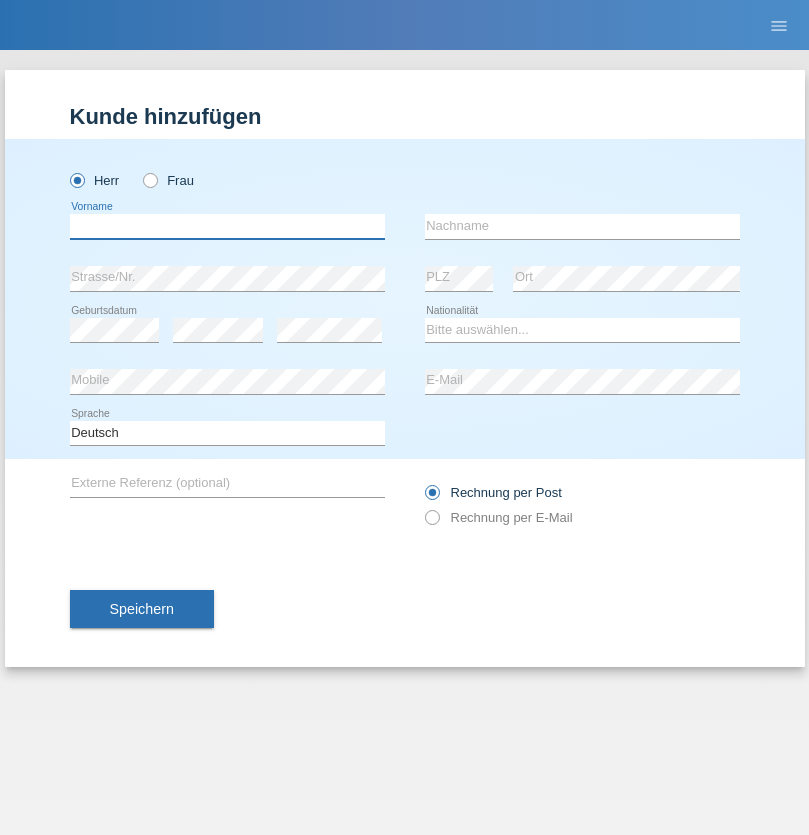 click at bounding box center [227, 226] 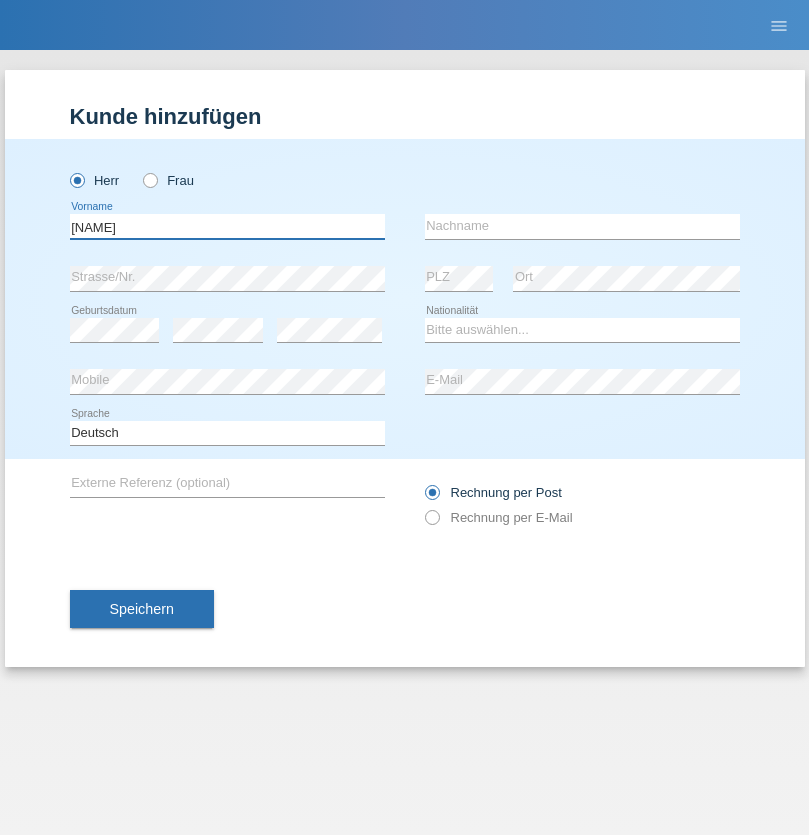 type on "[NAME]" 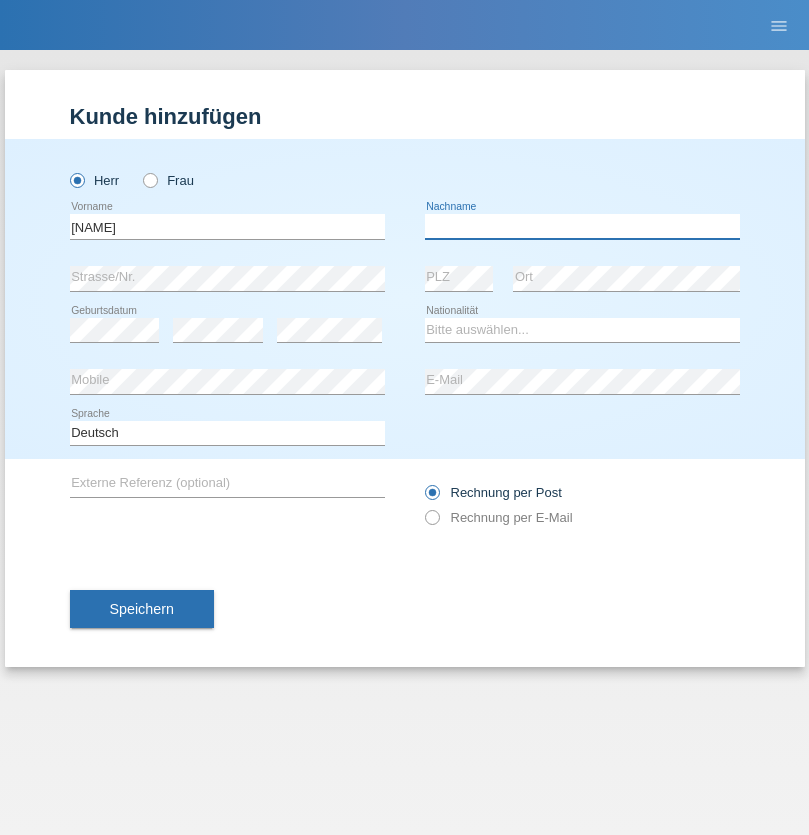 click at bounding box center [582, 226] 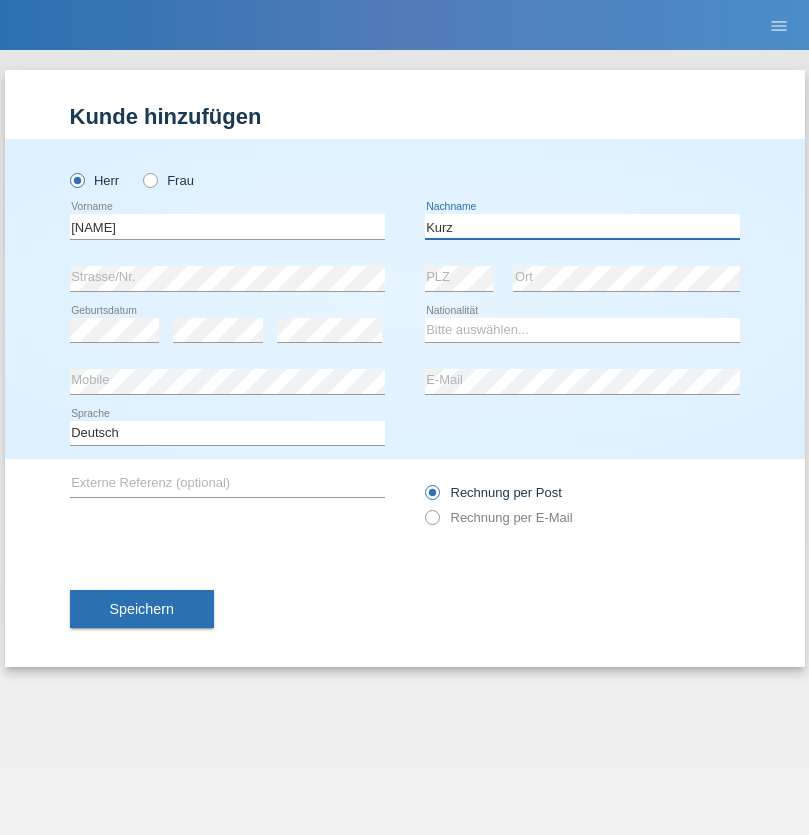 type on "Kurz" 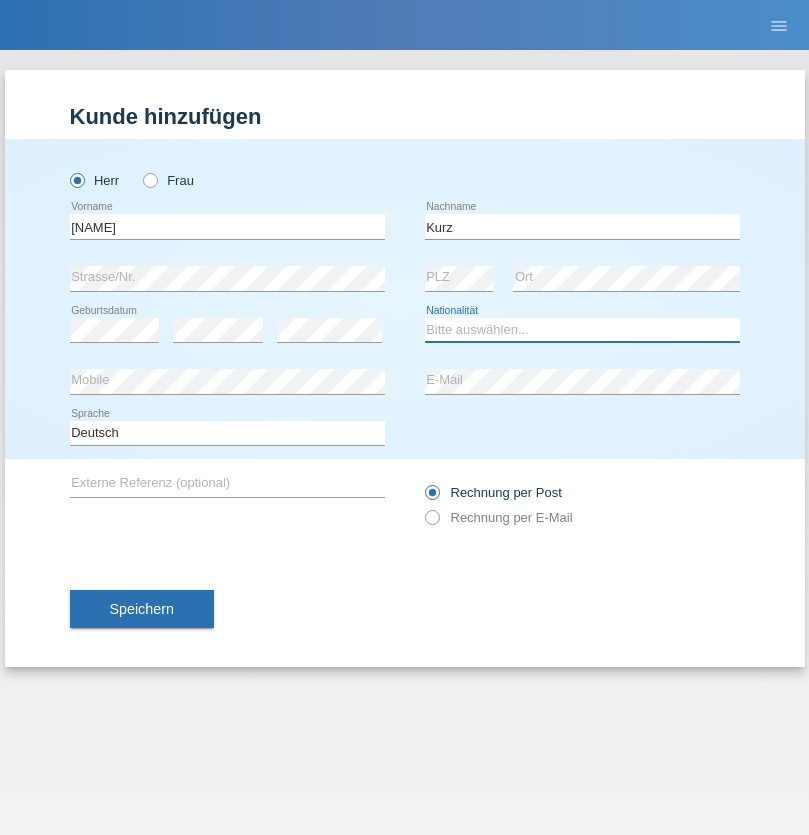 select on "CH" 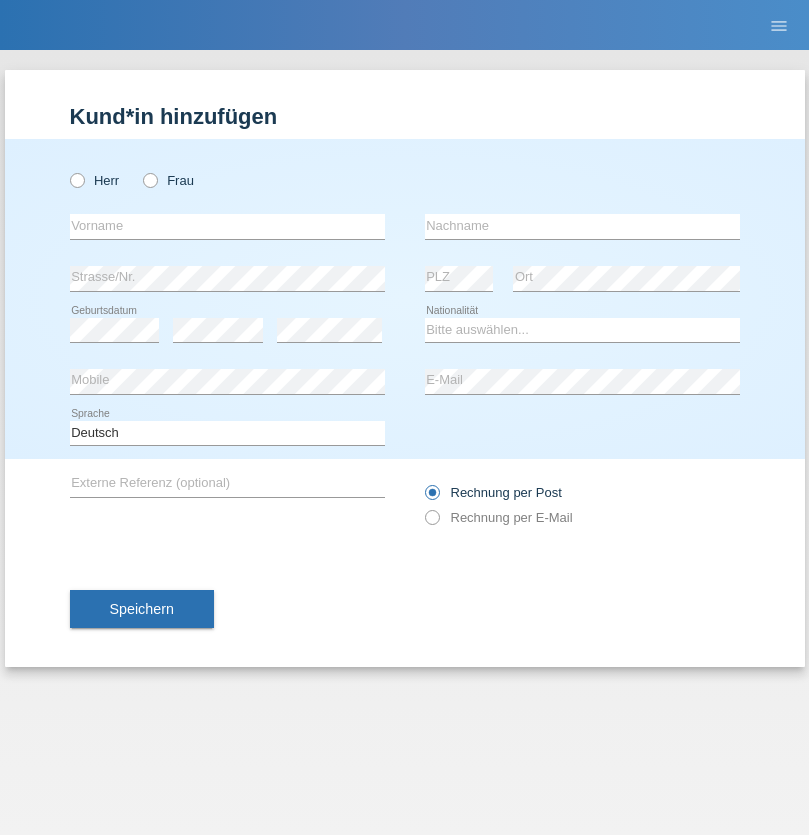 scroll, scrollTop: 0, scrollLeft: 0, axis: both 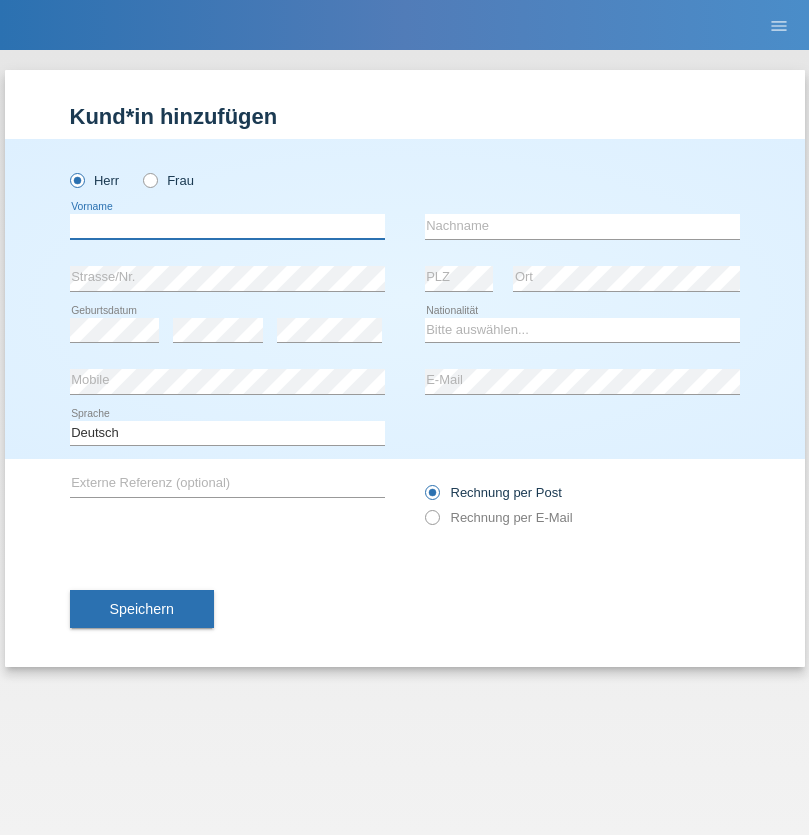 click at bounding box center (227, 226) 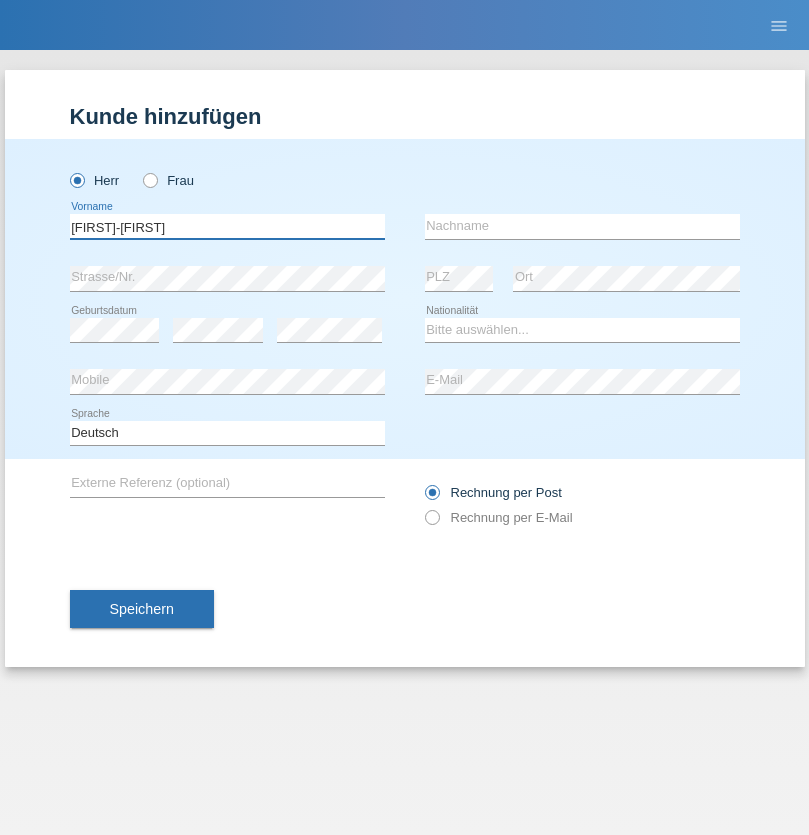 type on "Hans-Ulrich" 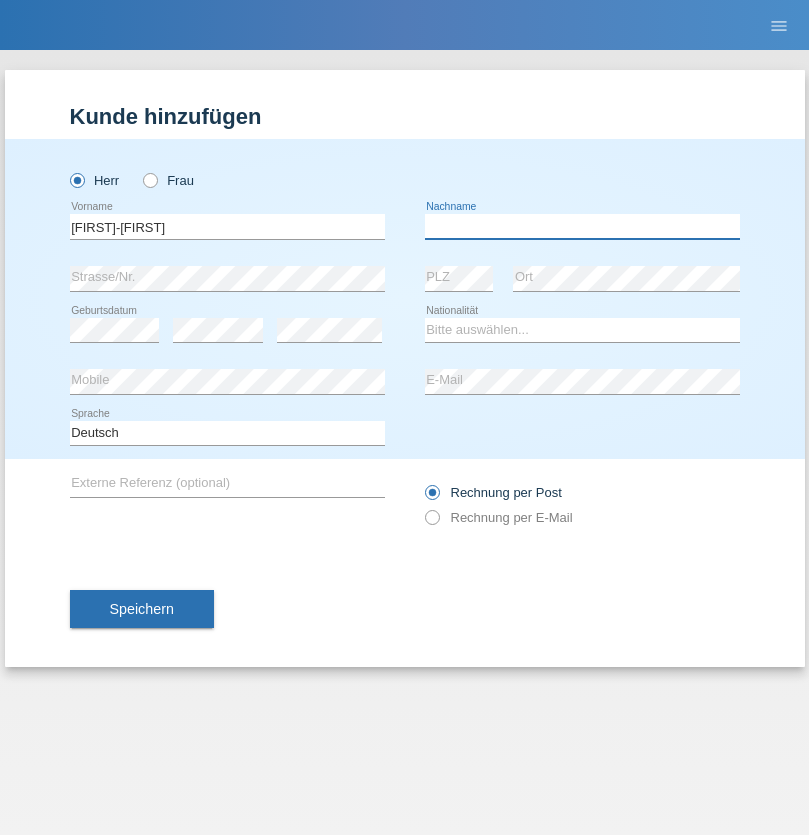 click at bounding box center (582, 226) 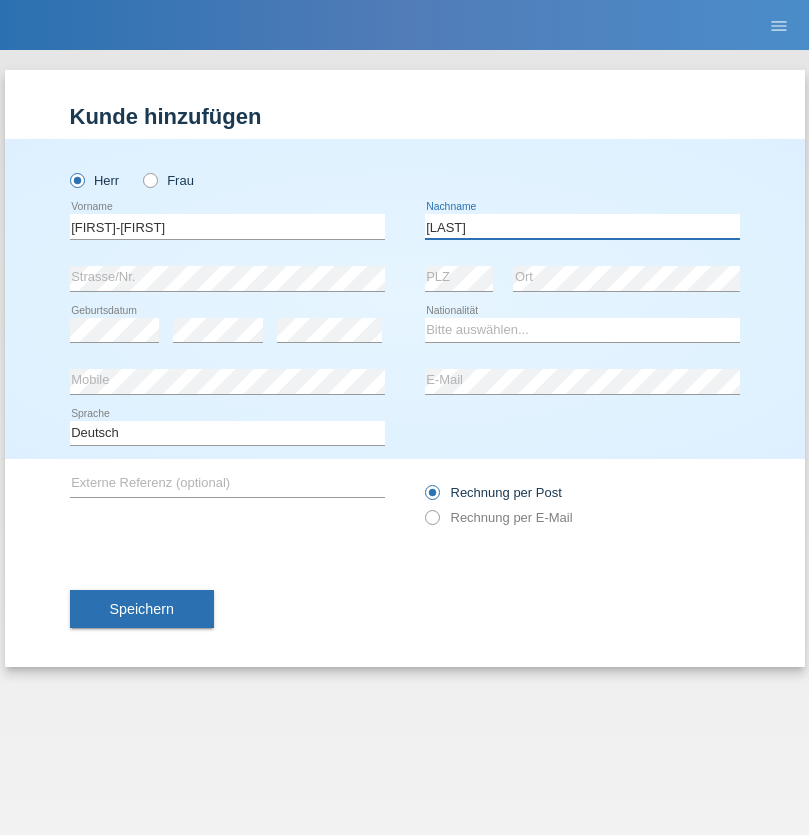 type on "Zwahlen" 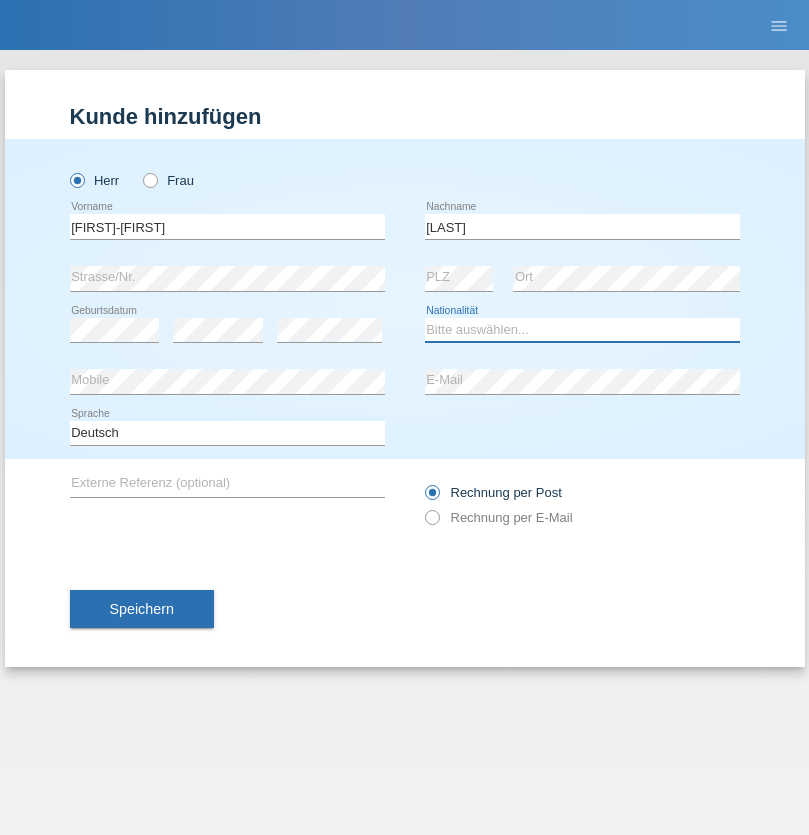 select on "CH" 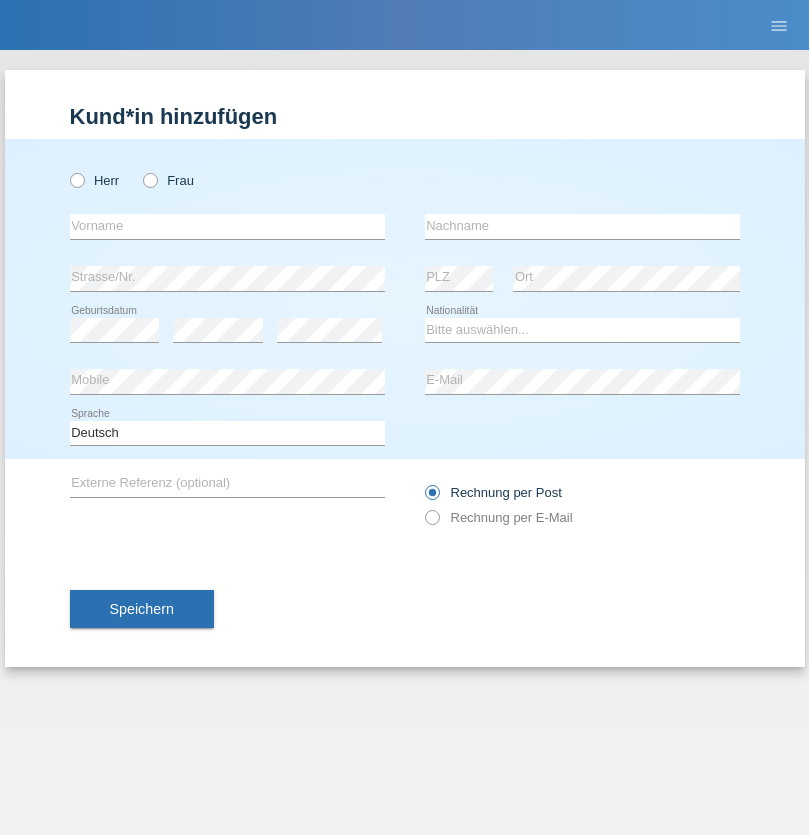 scroll, scrollTop: 0, scrollLeft: 0, axis: both 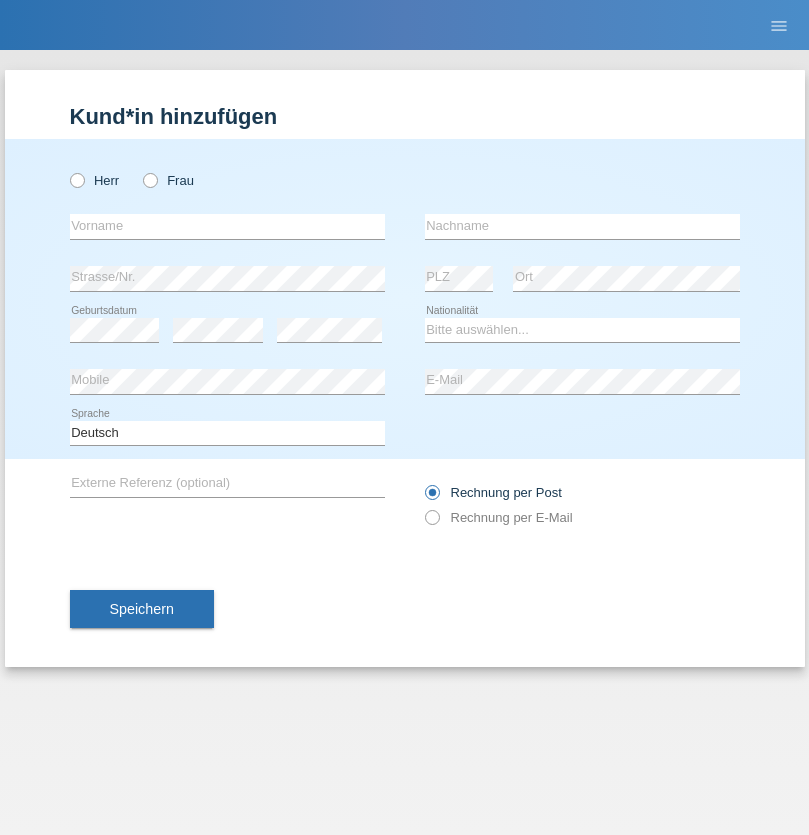 radio on "true" 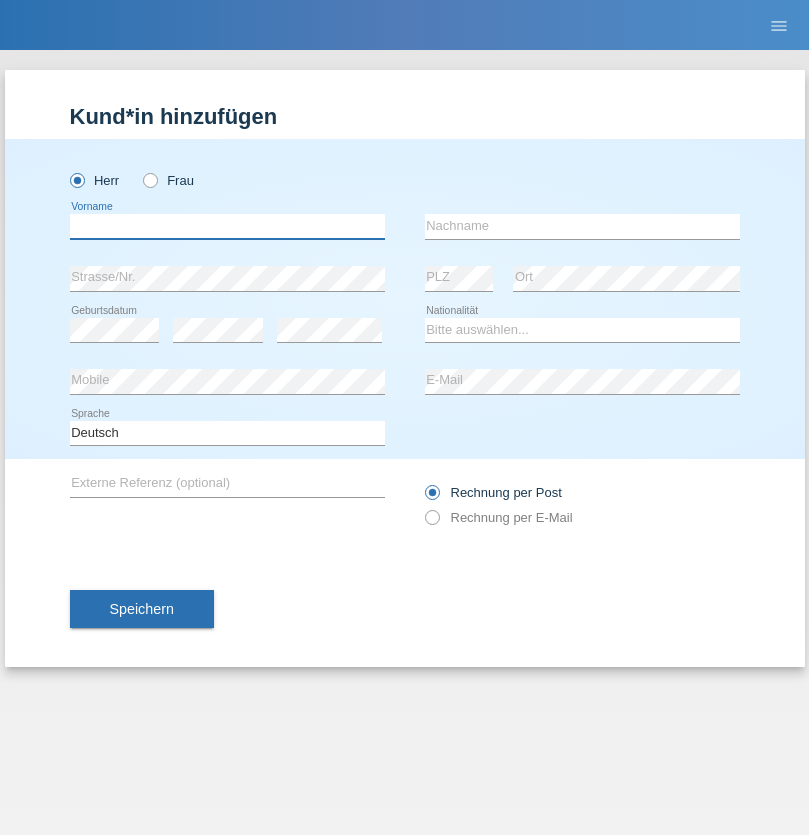click at bounding box center [227, 226] 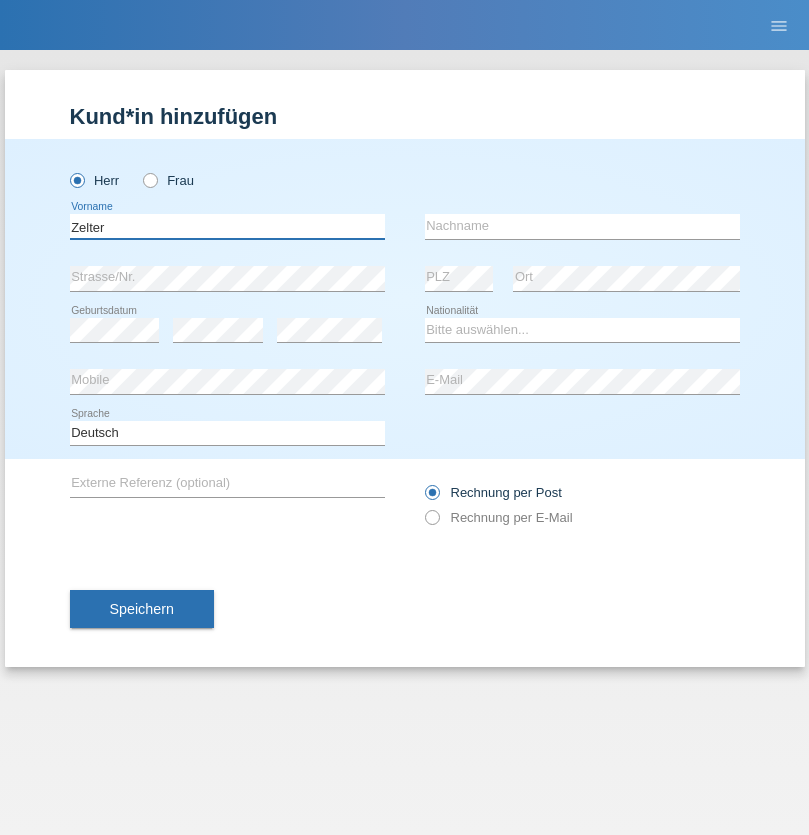 type on "Zelter" 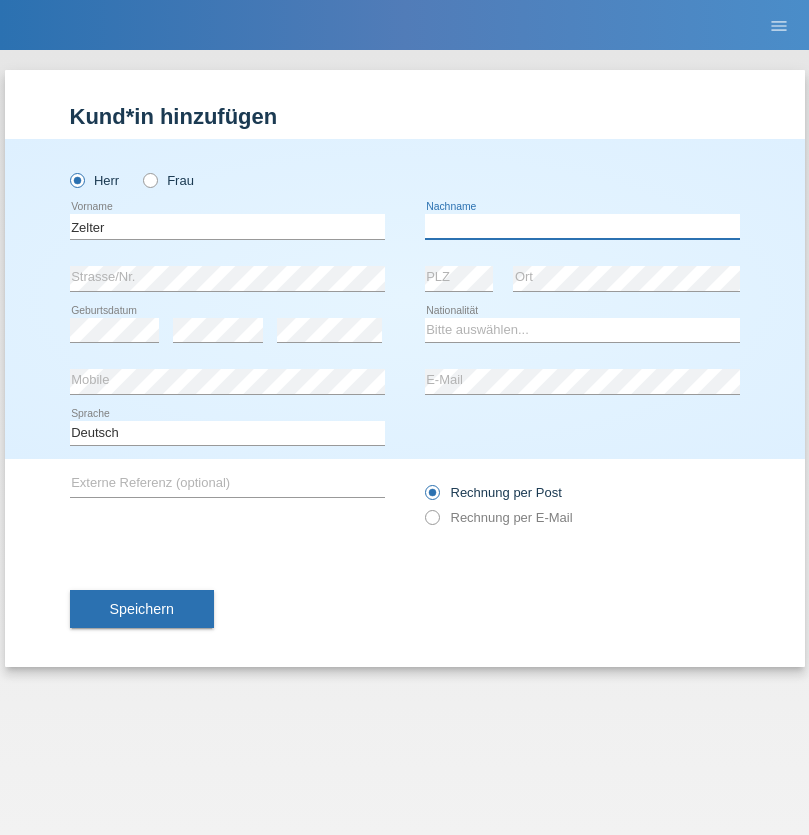 click at bounding box center (582, 226) 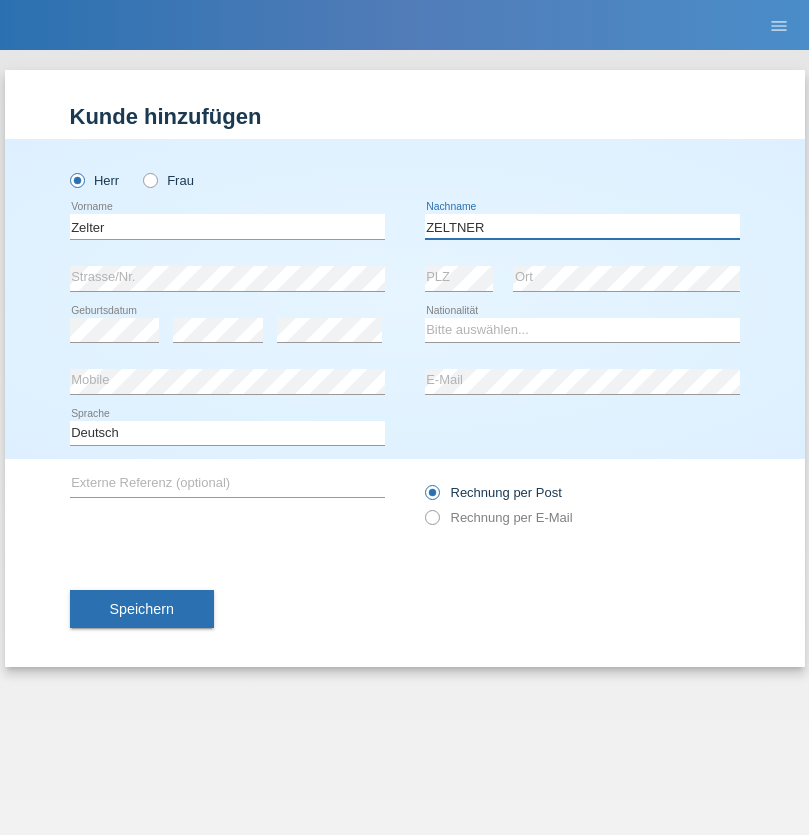 type on "ZELTNER" 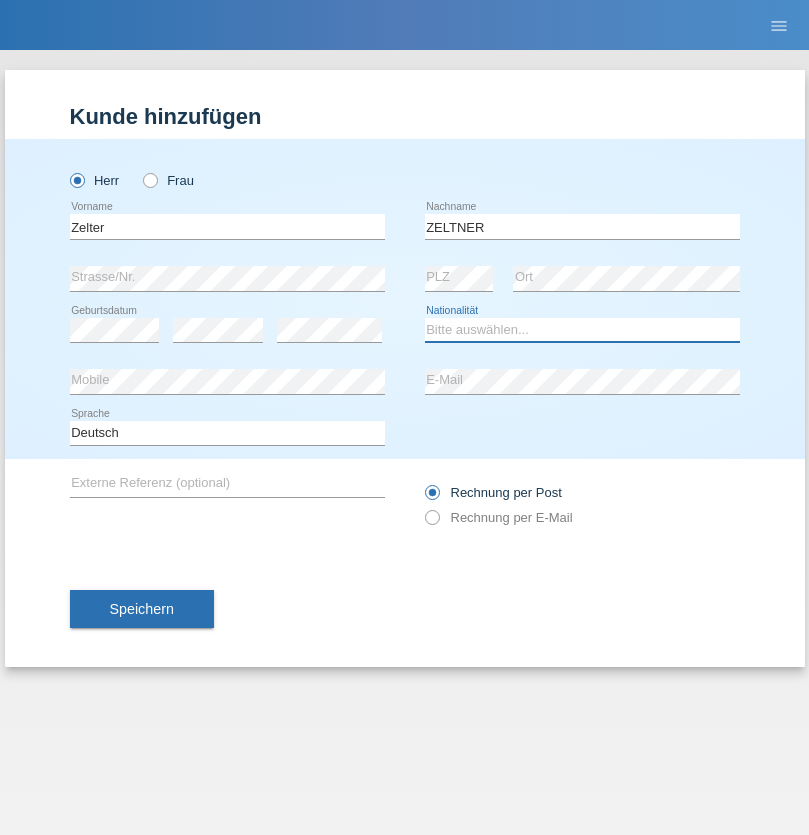 select on "CH" 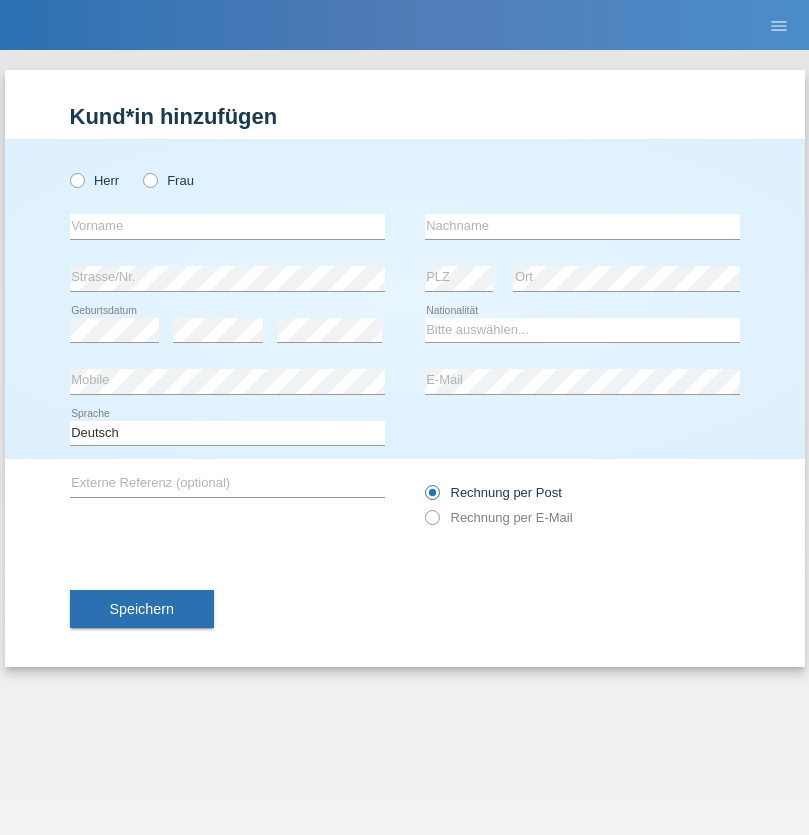 scroll, scrollTop: 0, scrollLeft: 0, axis: both 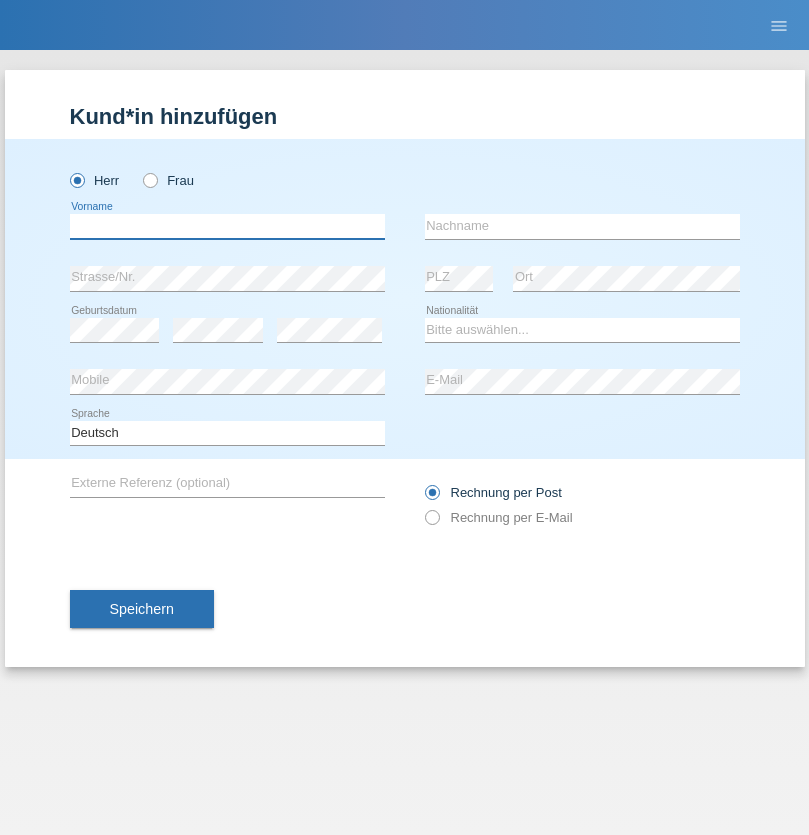 click at bounding box center [227, 226] 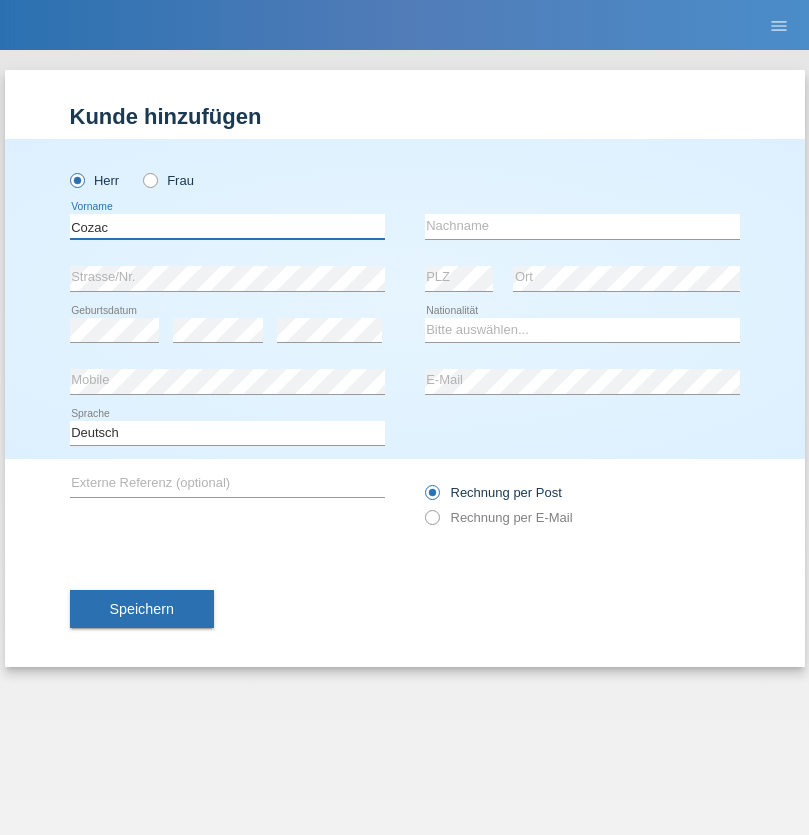 type on "Cozac" 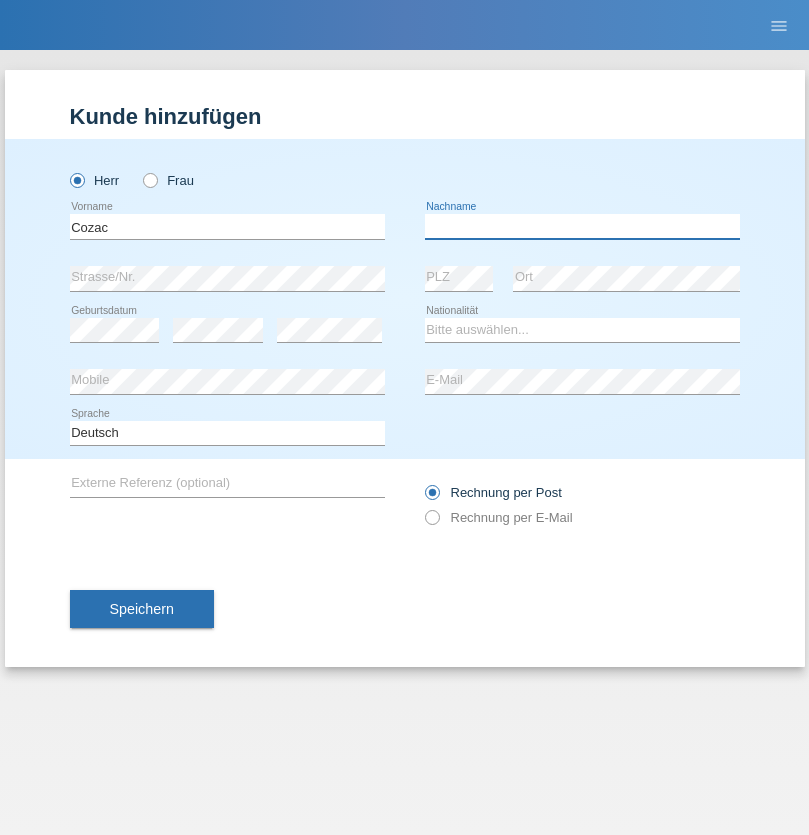 click at bounding box center (582, 226) 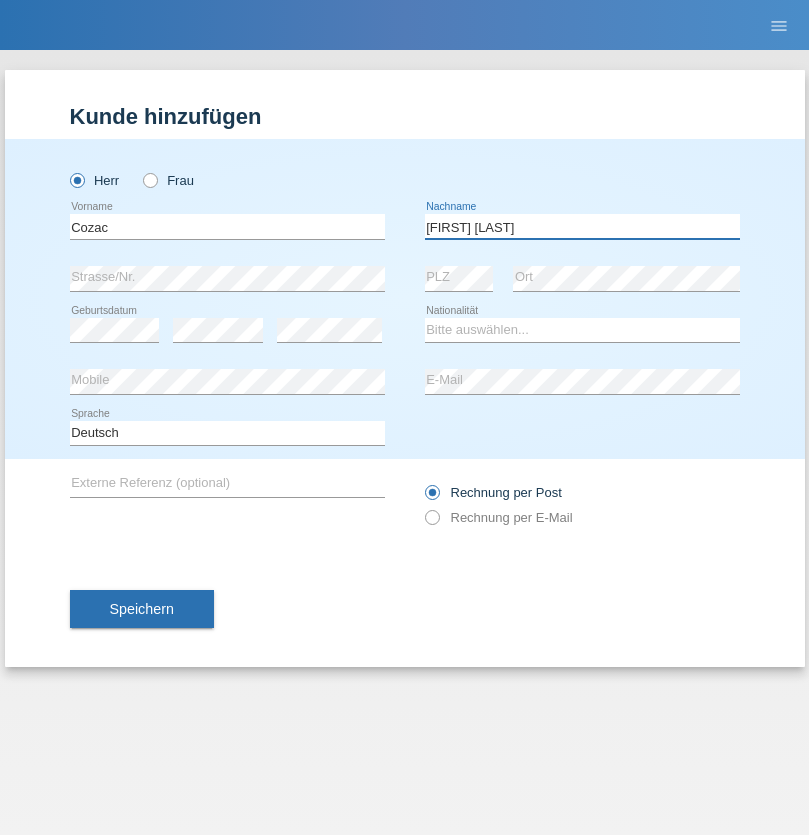 type on "[FIRST] [LAST]" 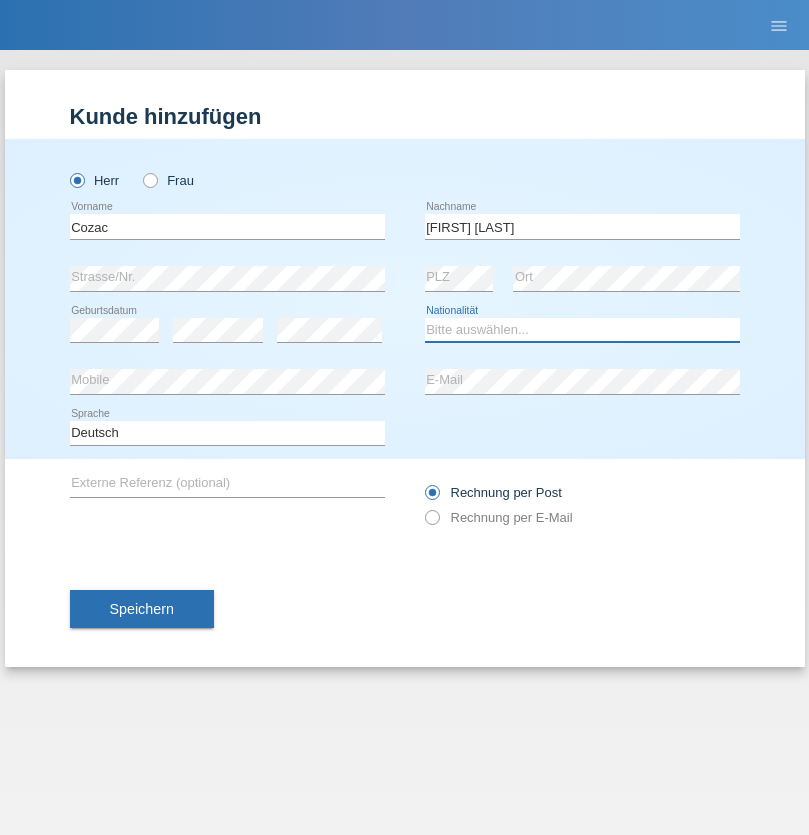 select on "RO" 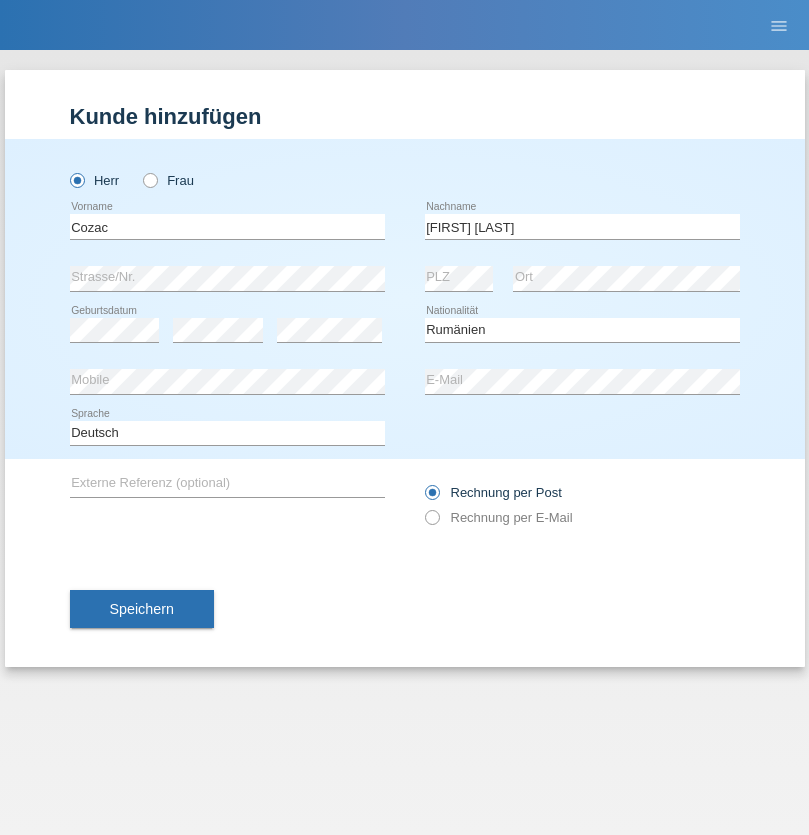 select on "C" 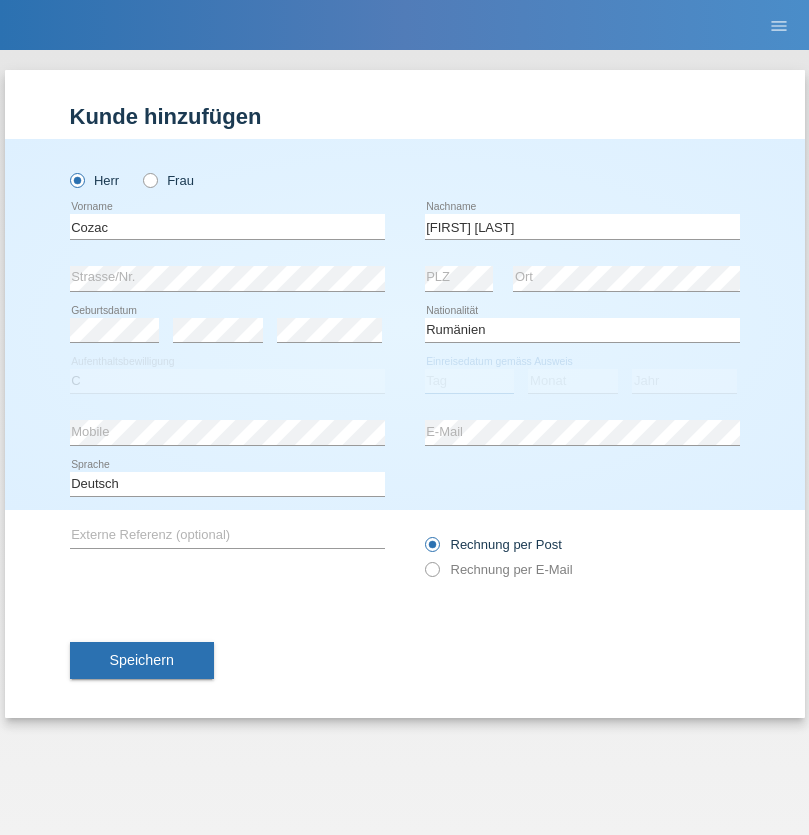 select on "20" 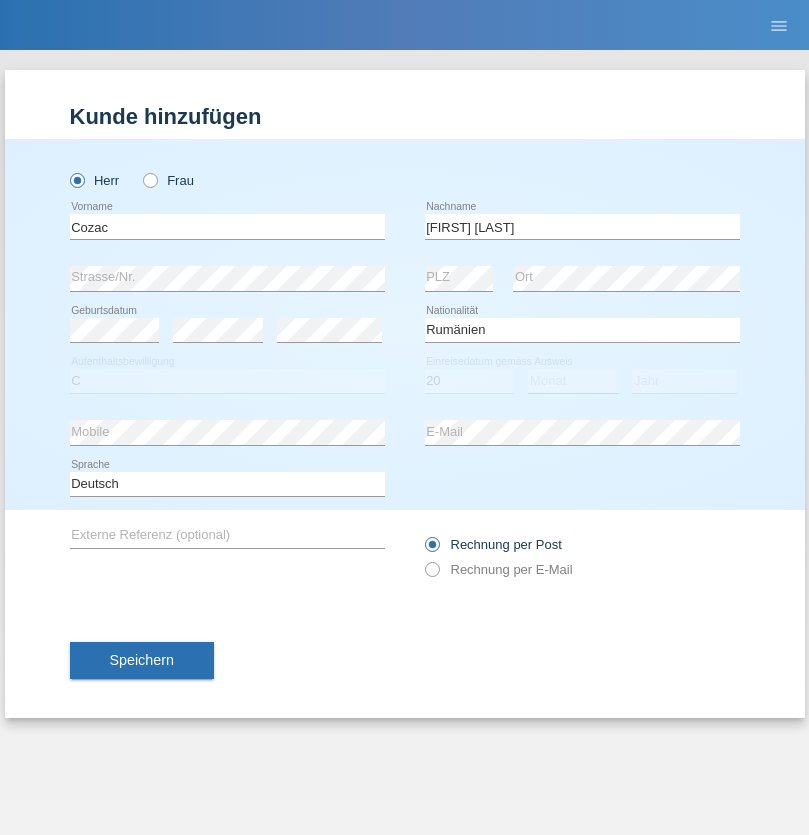 select on "05" 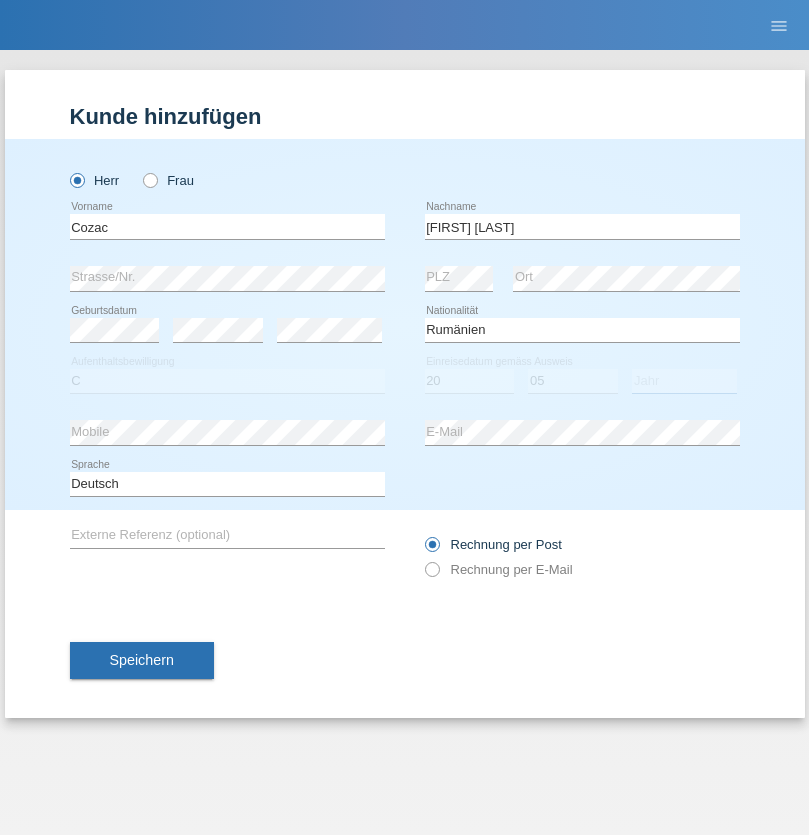 select on "2021" 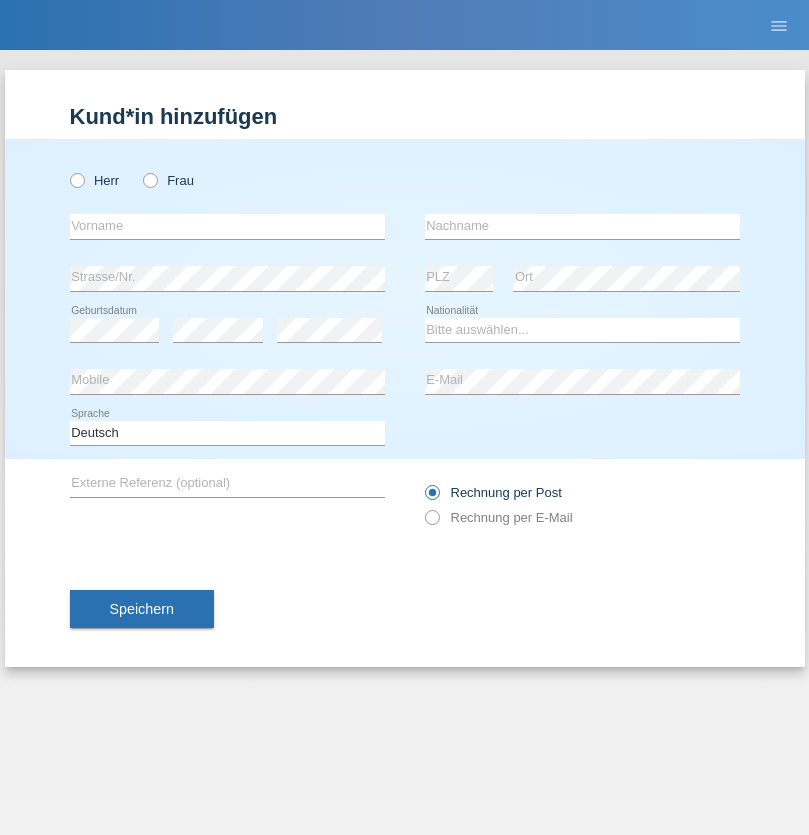 scroll, scrollTop: 0, scrollLeft: 0, axis: both 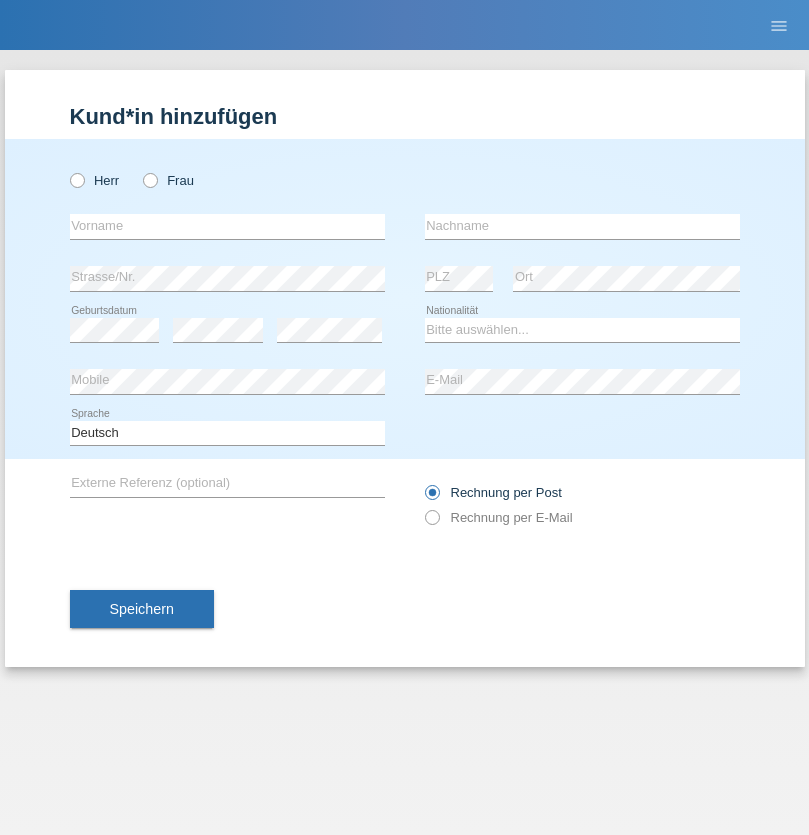 radio on "true" 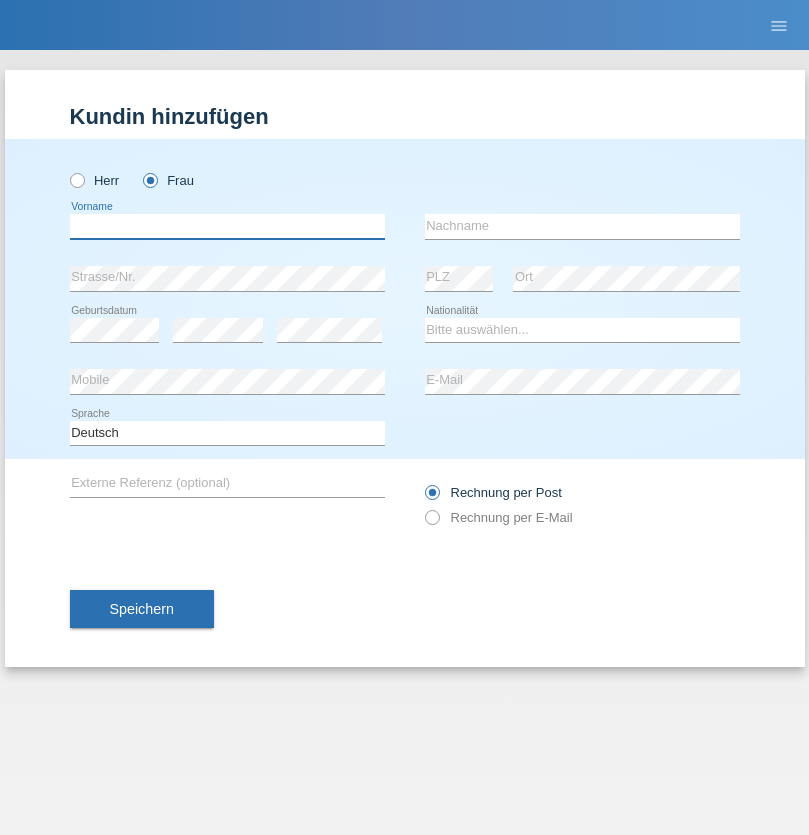 click at bounding box center [227, 226] 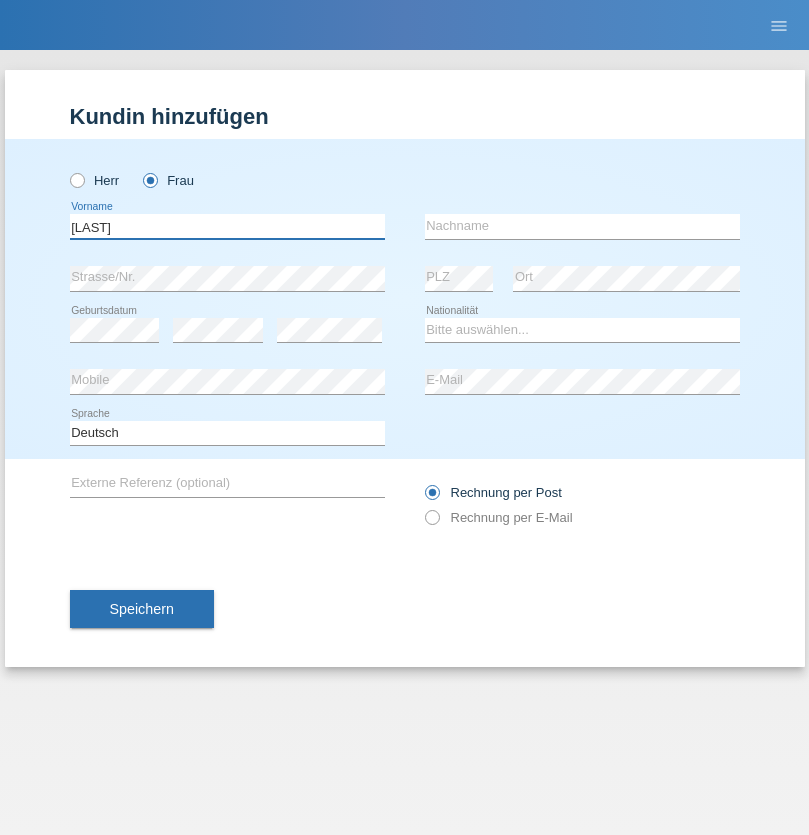 type on "[LAST]" 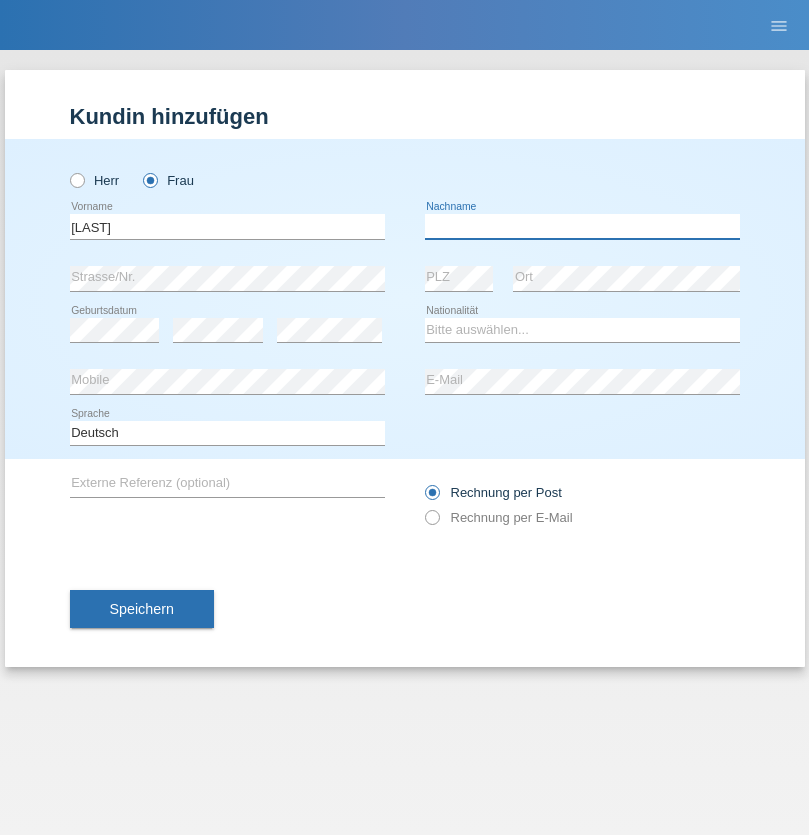 click at bounding box center (582, 226) 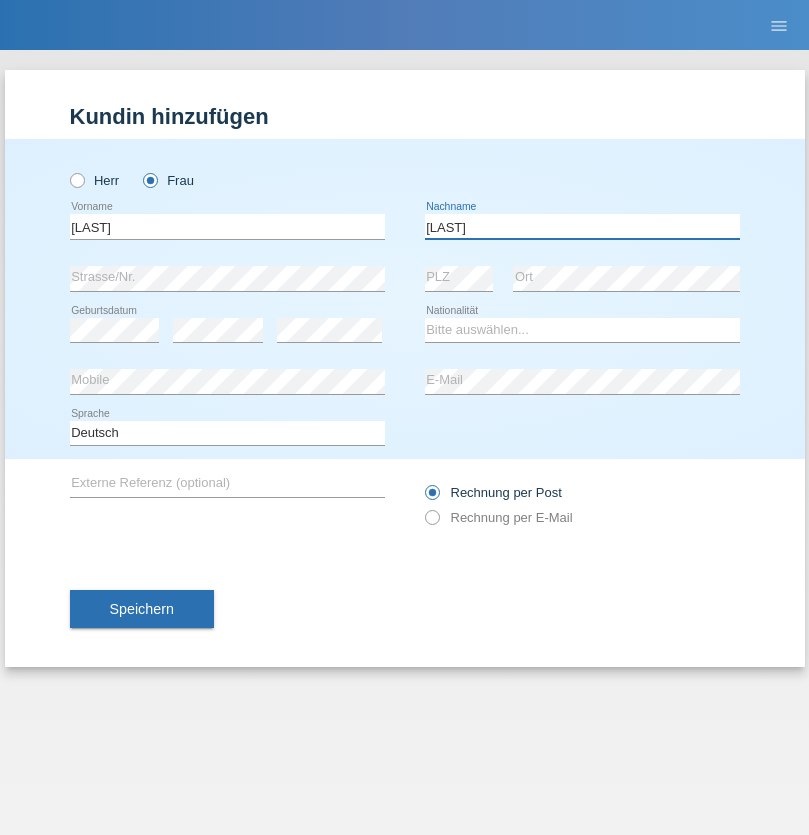 type on "[LAST]" 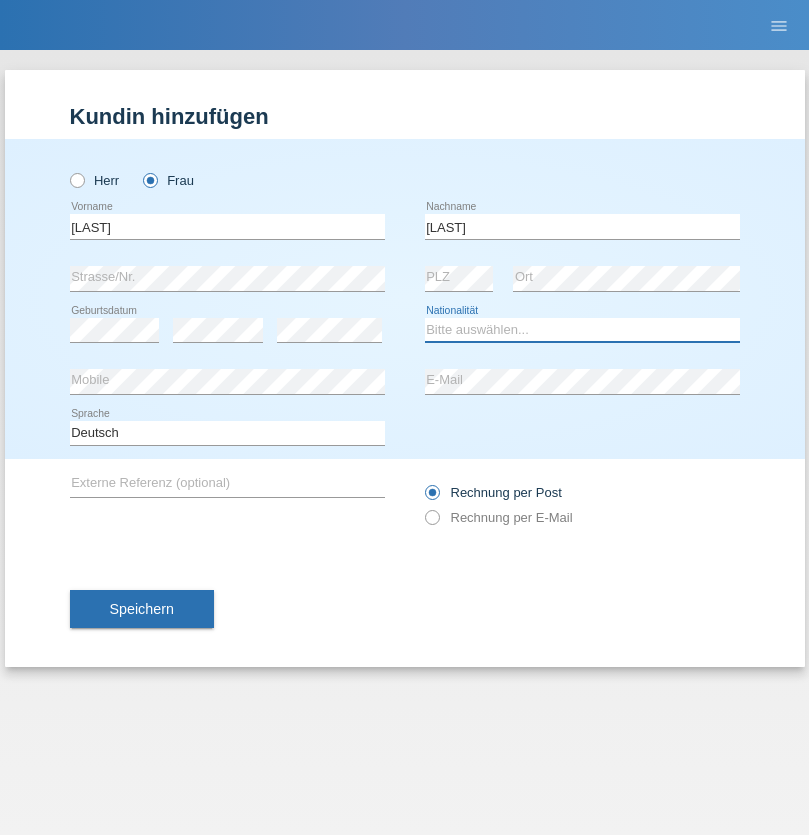 select on "UA" 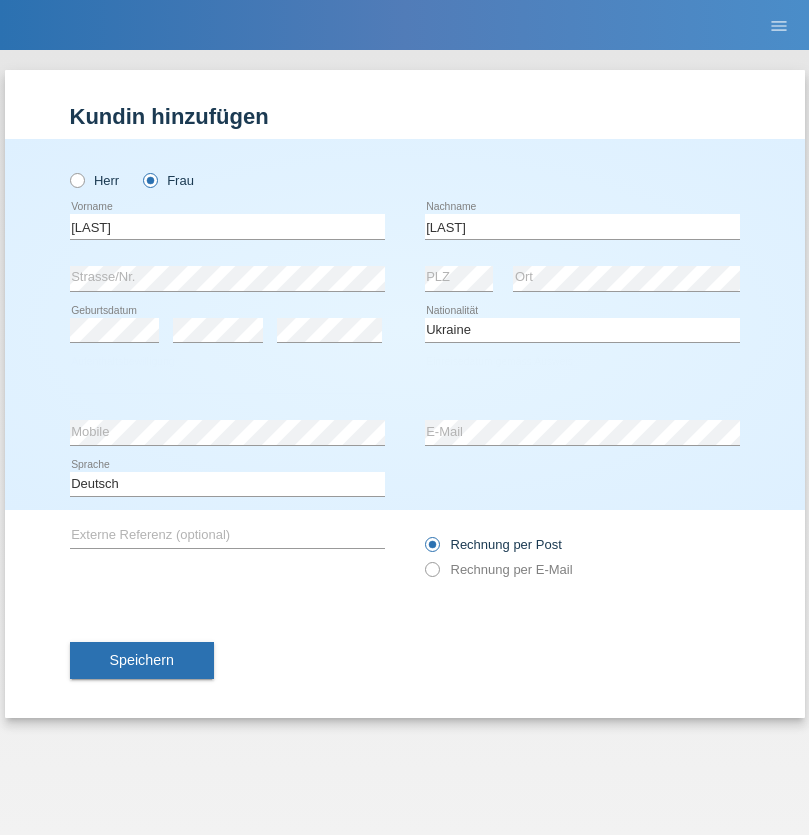 select on "C" 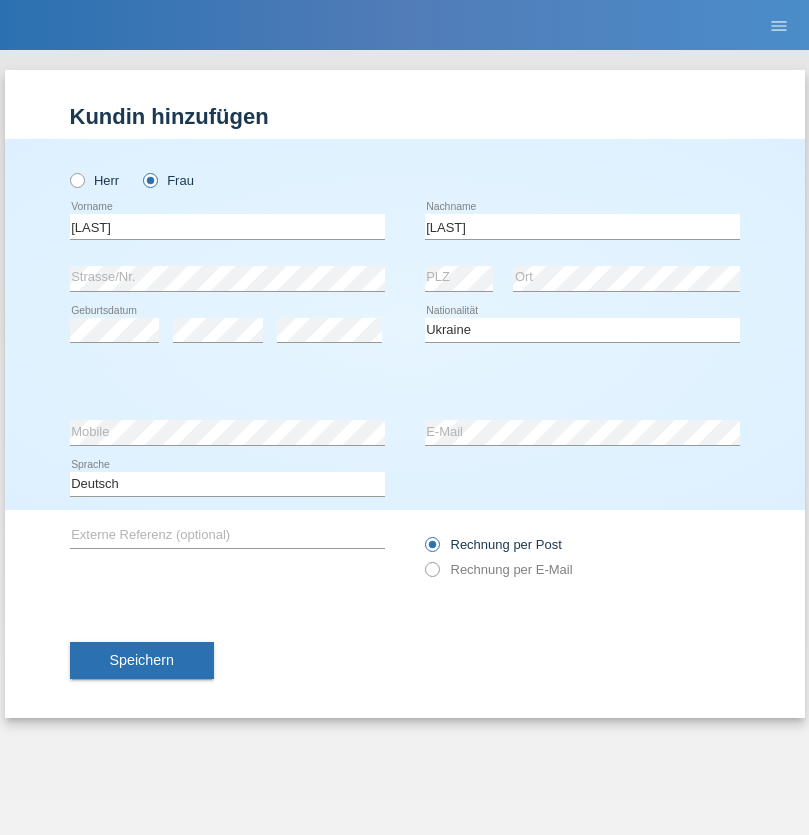 select on "01" 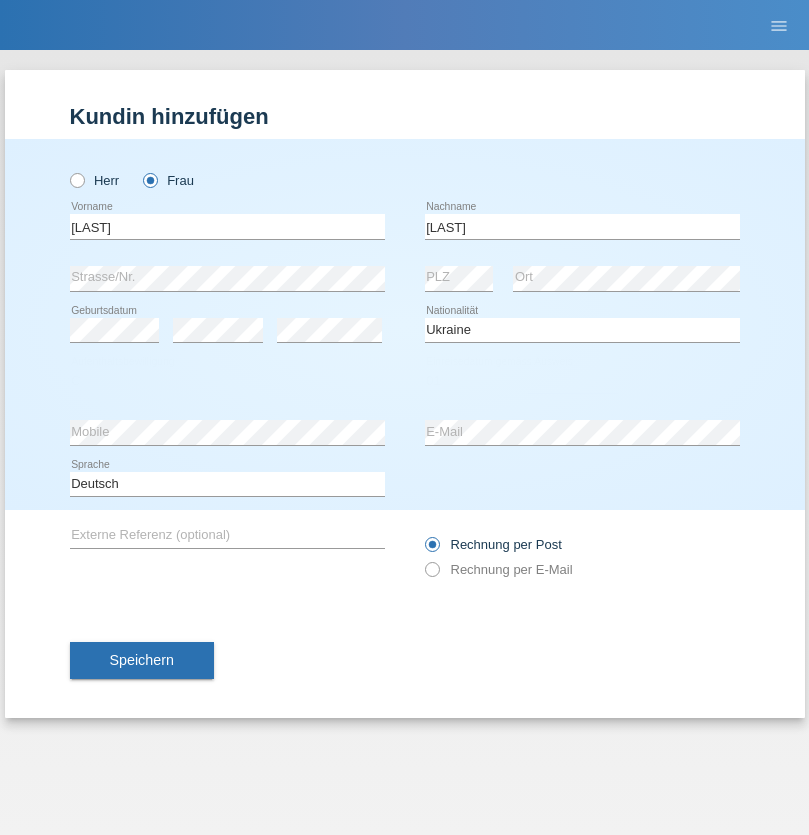 select on "08" 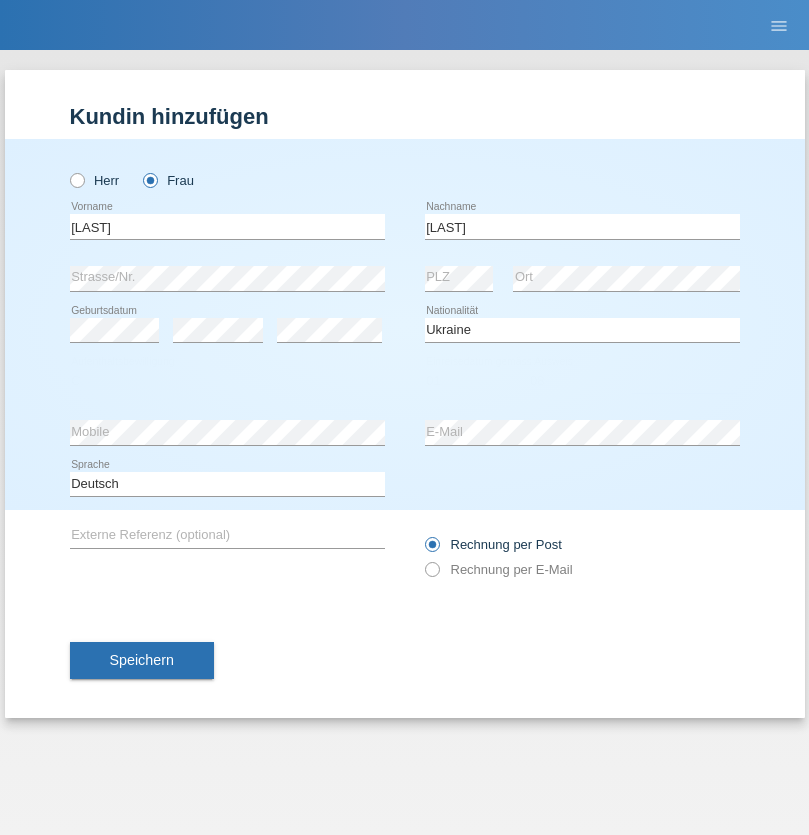 select on "2021" 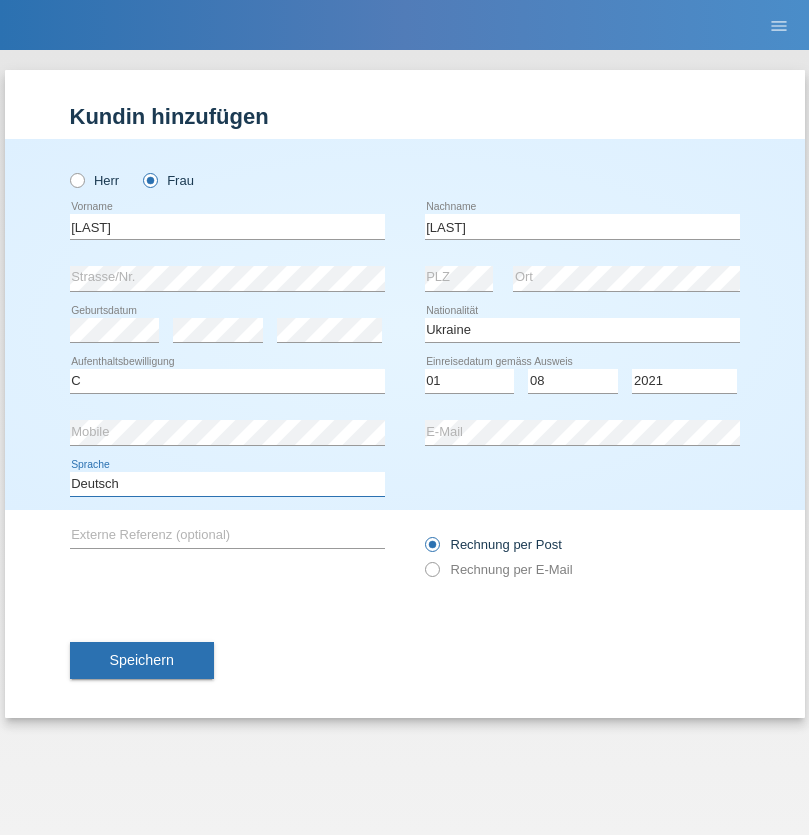 select on "en" 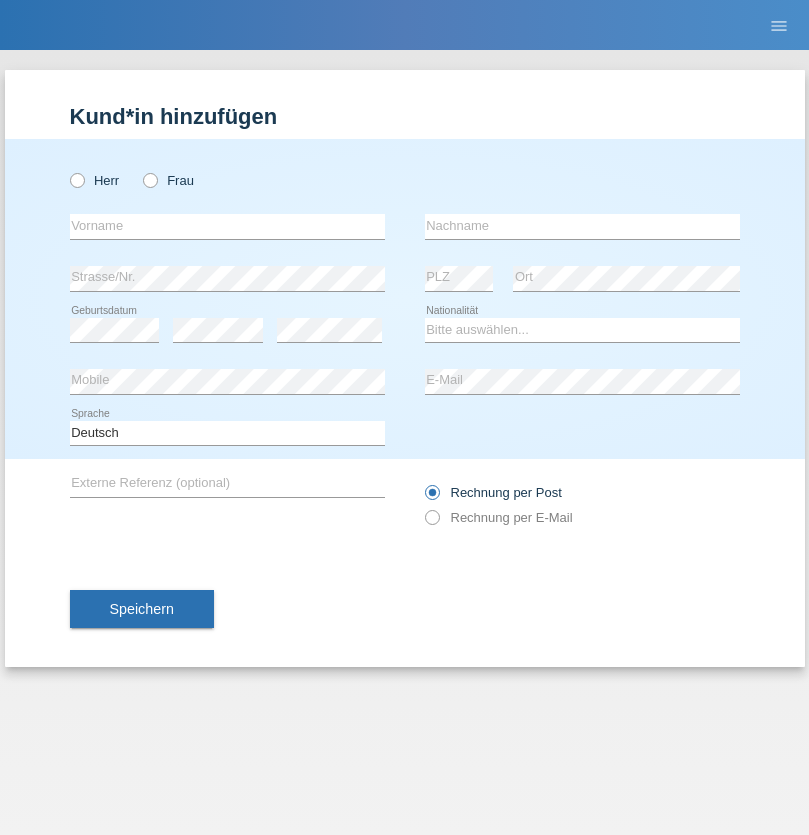scroll, scrollTop: 0, scrollLeft: 0, axis: both 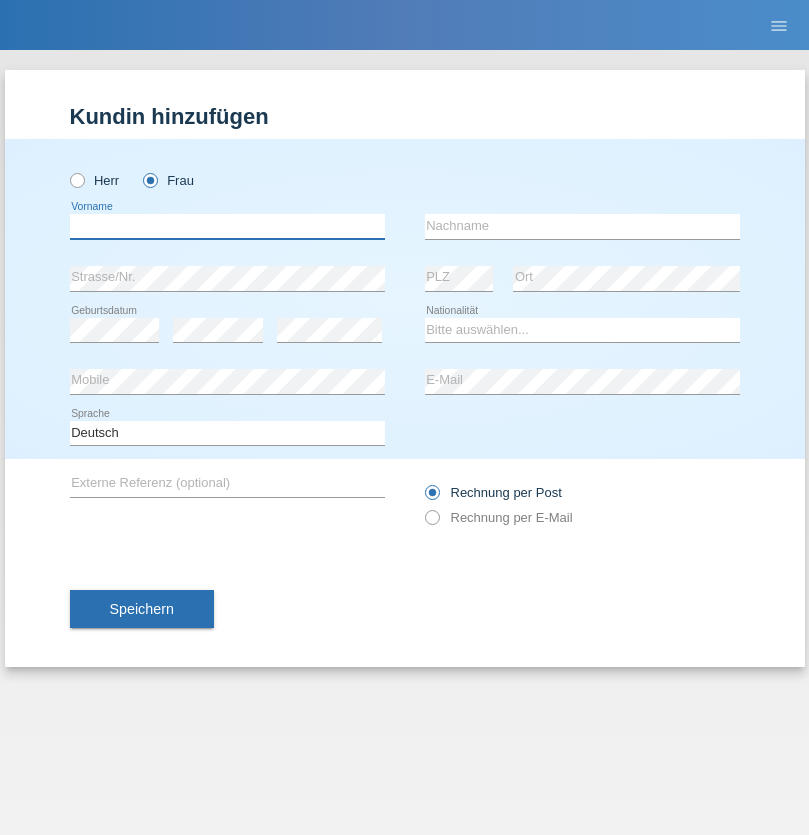 click at bounding box center (227, 226) 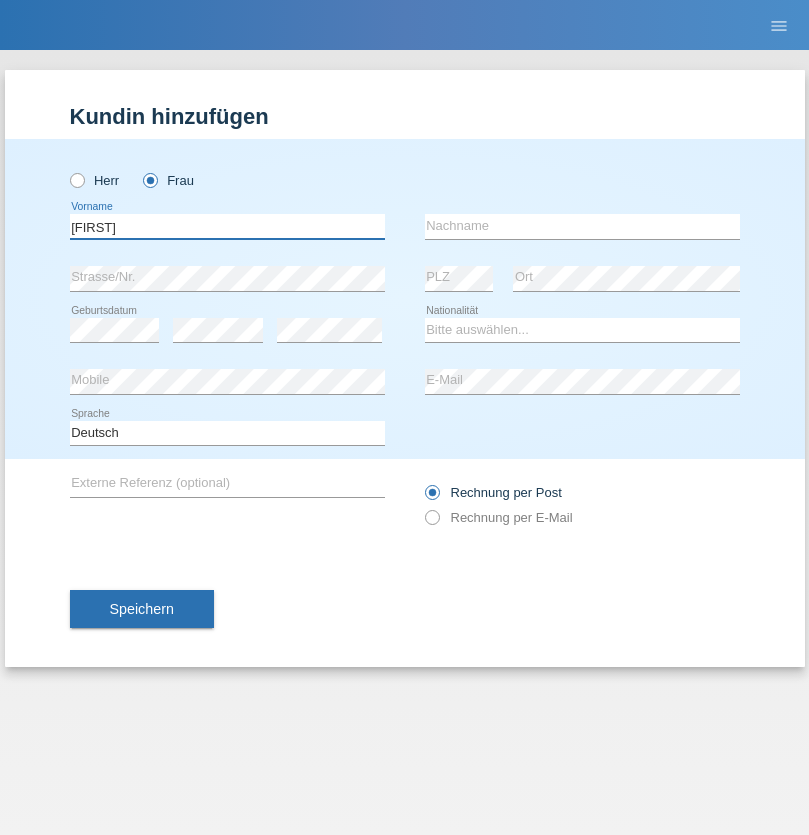 type on "[FIRST]" 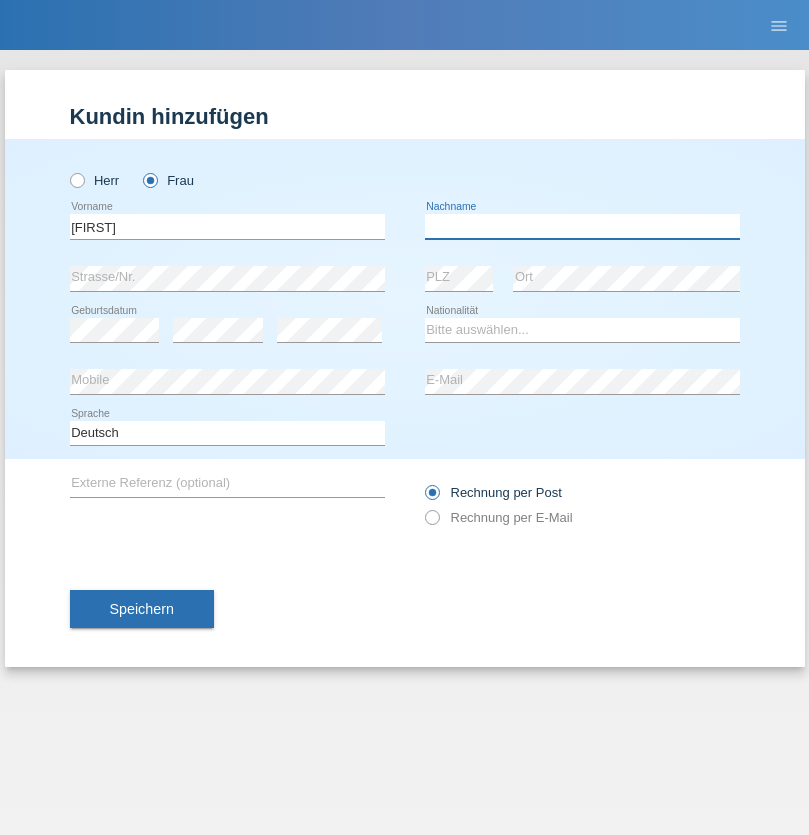 click at bounding box center (582, 226) 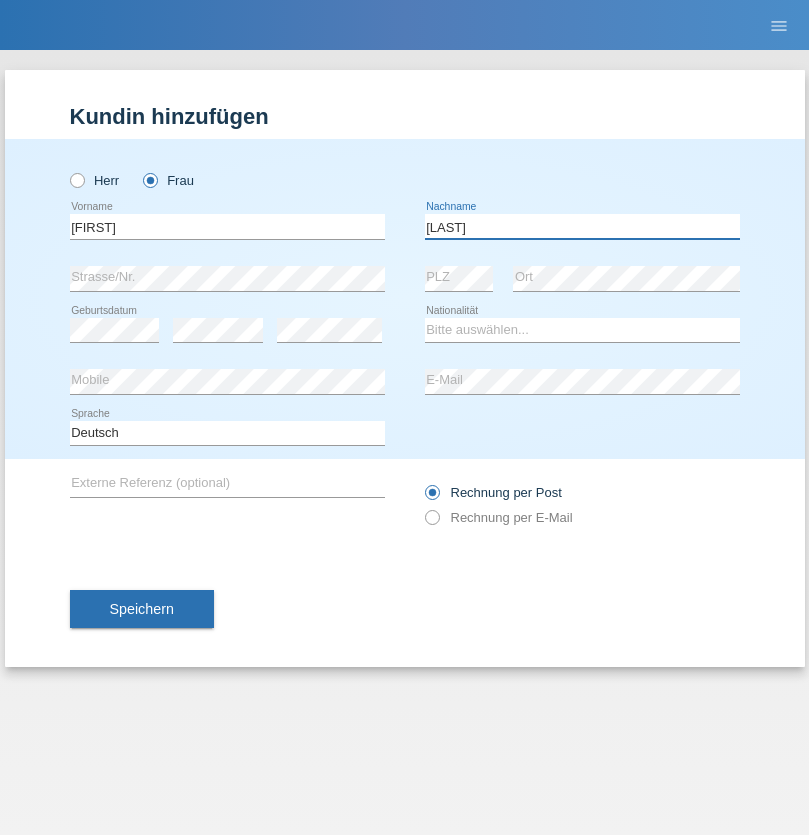 type on "Gjini" 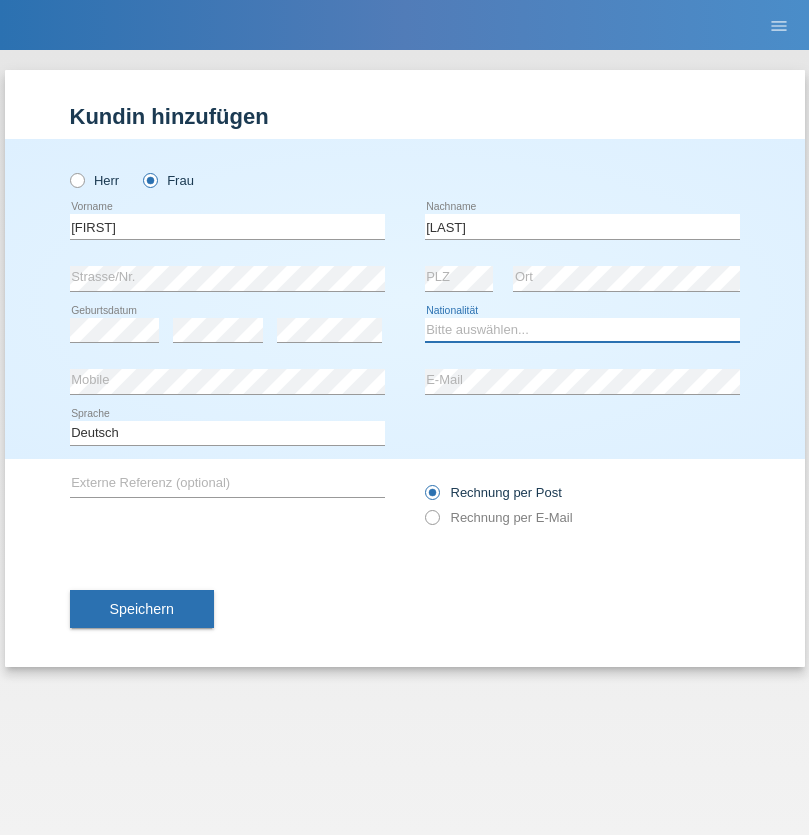 select on "DE" 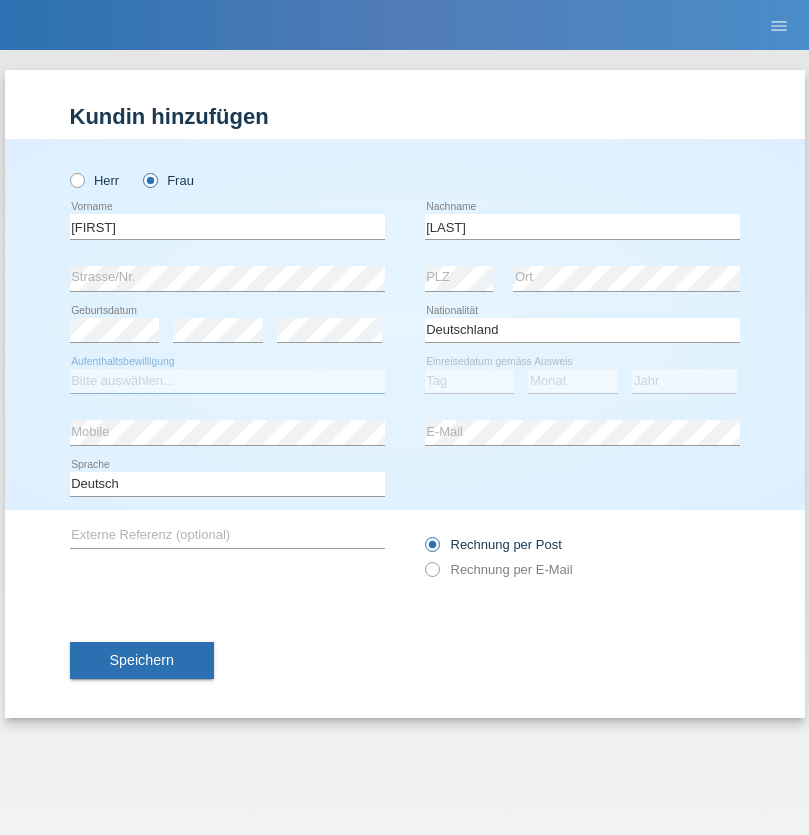 select on "C" 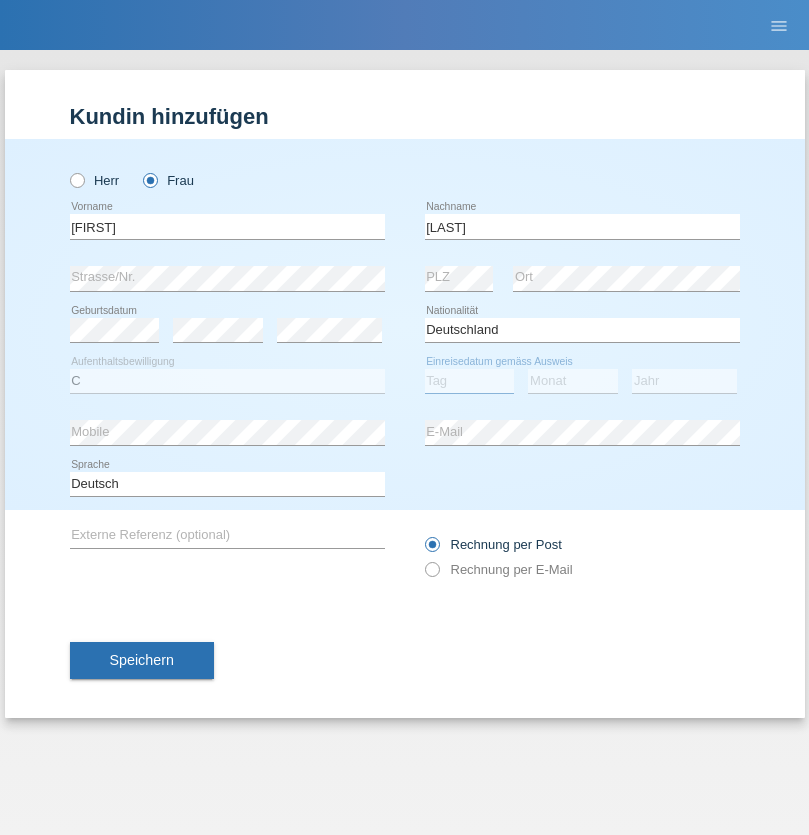 select on "30" 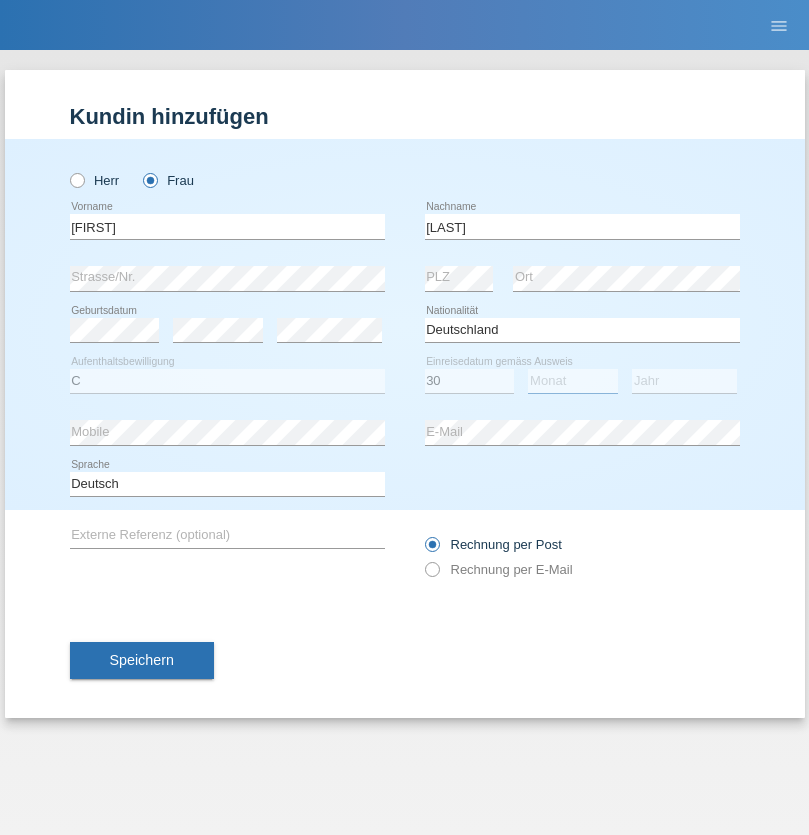 select on "09" 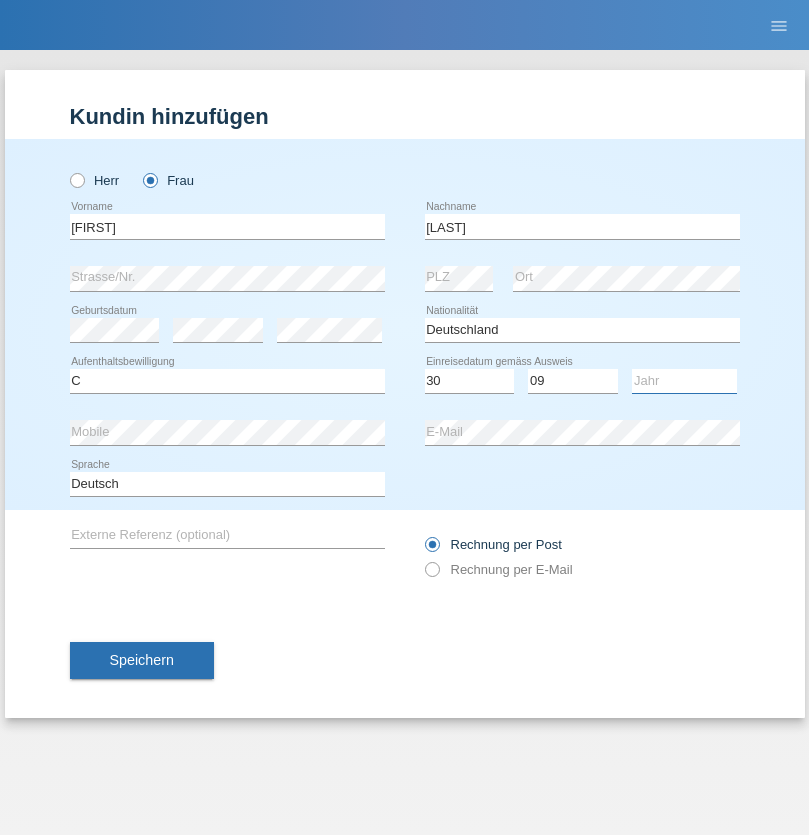 select on "2021" 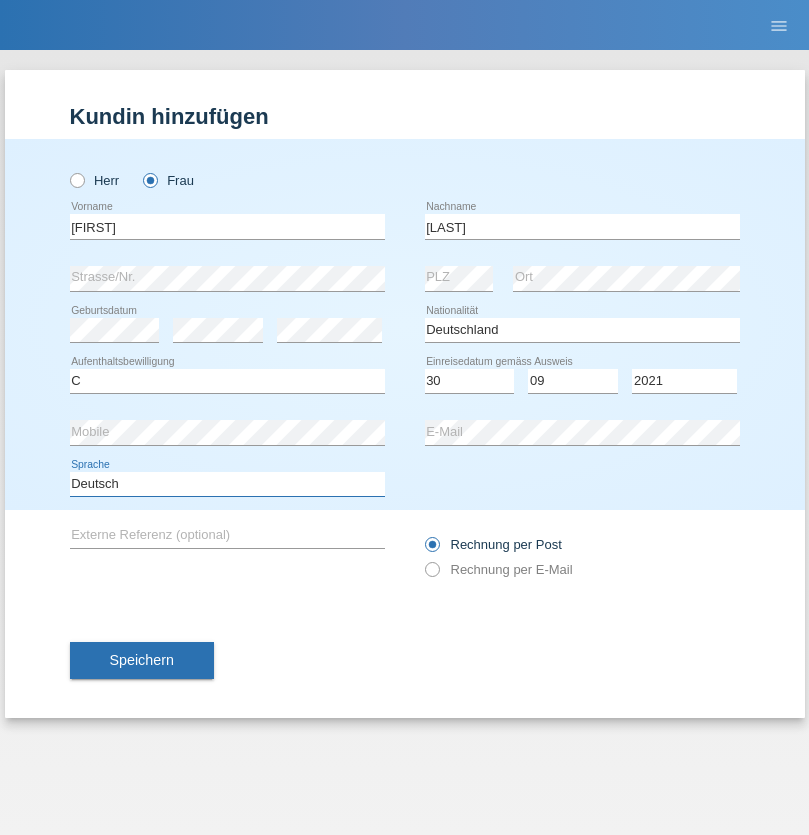select on "en" 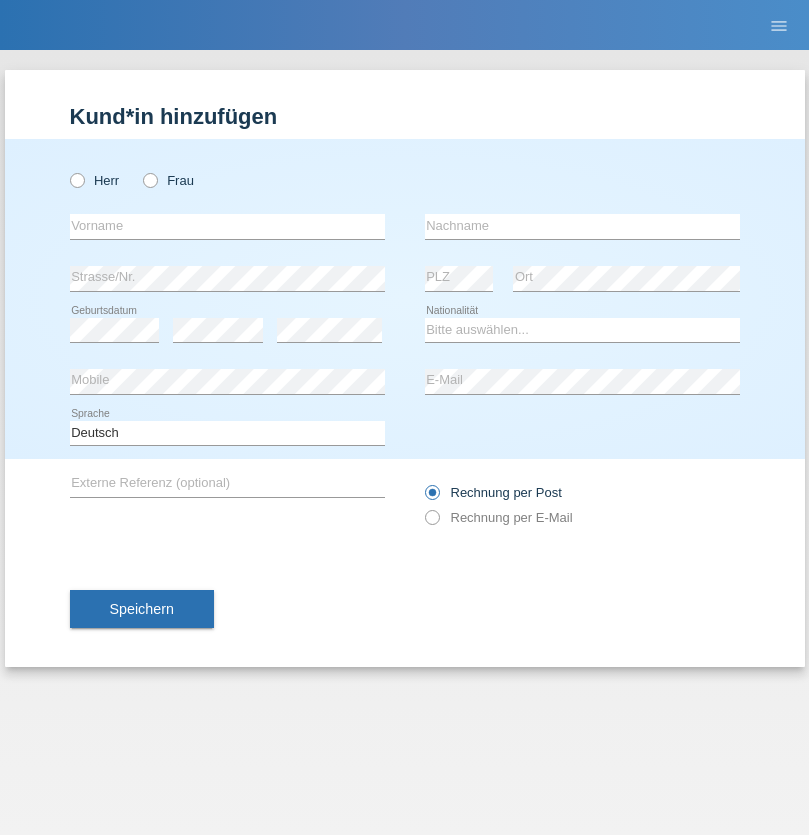 scroll, scrollTop: 0, scrollLeft: 0, axis: both 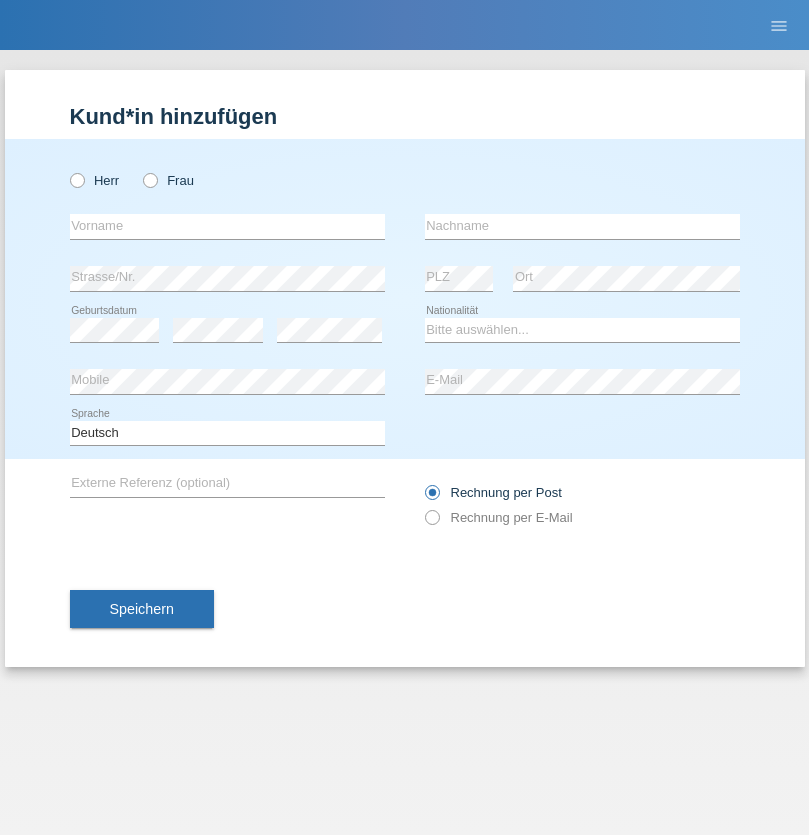 radio on "true" 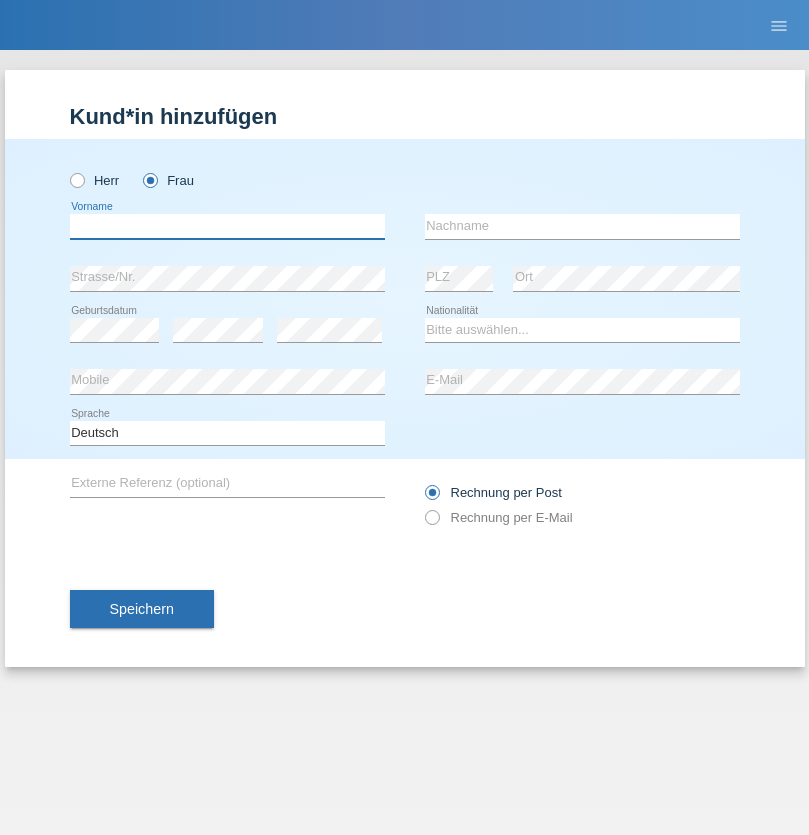 click at bounding box center [227, 226] 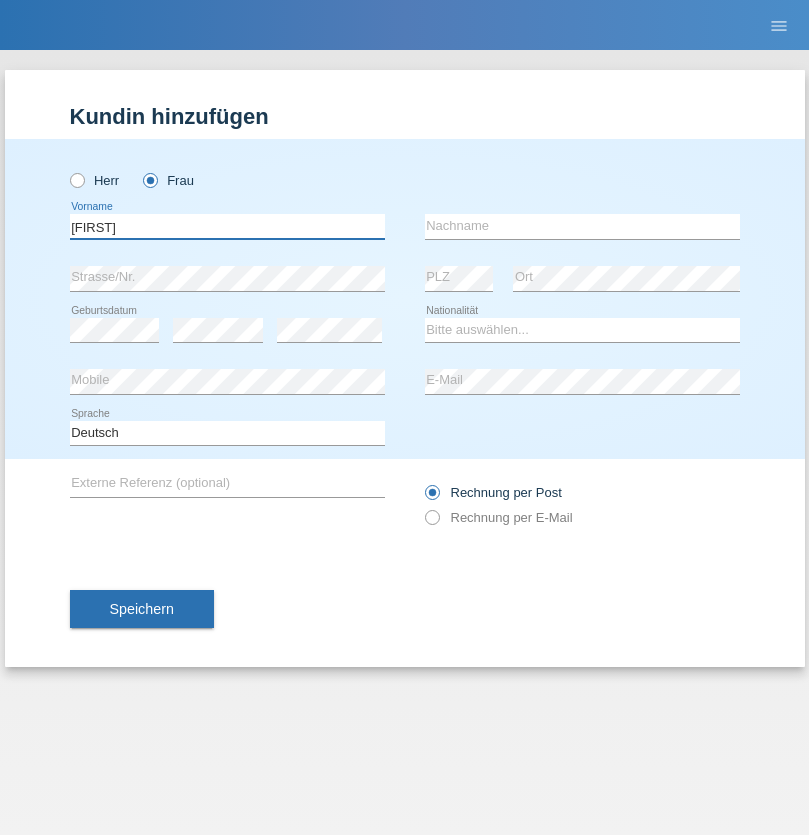 type on "[FIRST]" 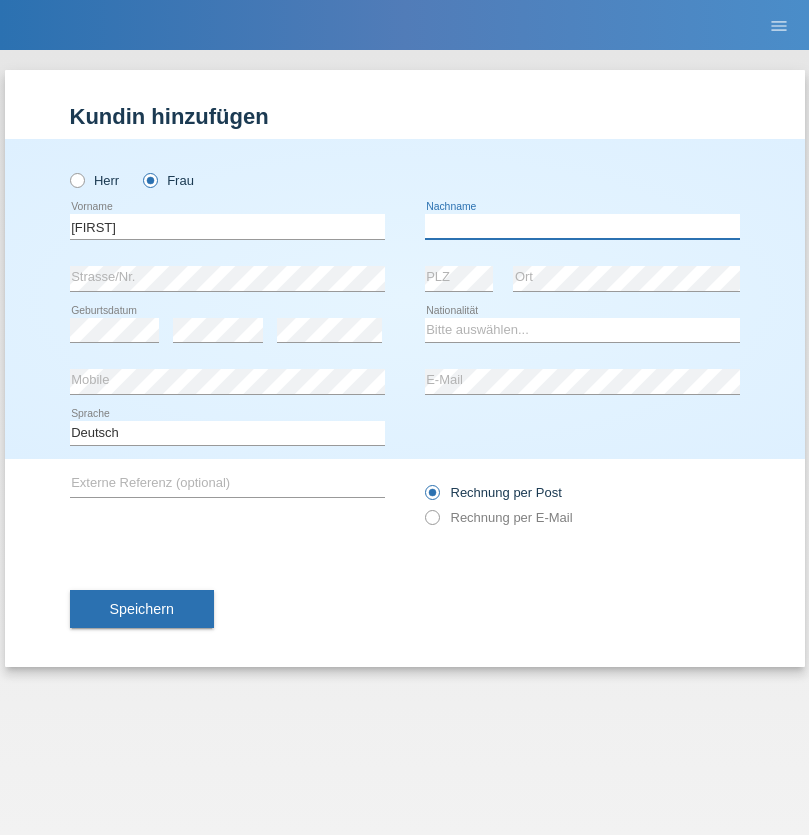 click at bounding box center (582, 226) 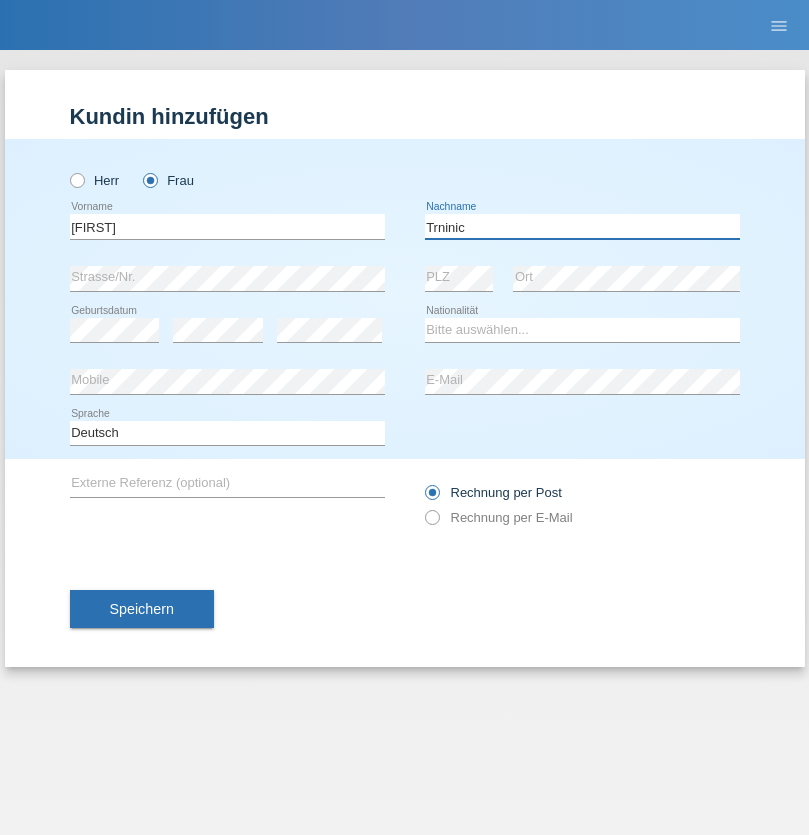type on "Trninic" 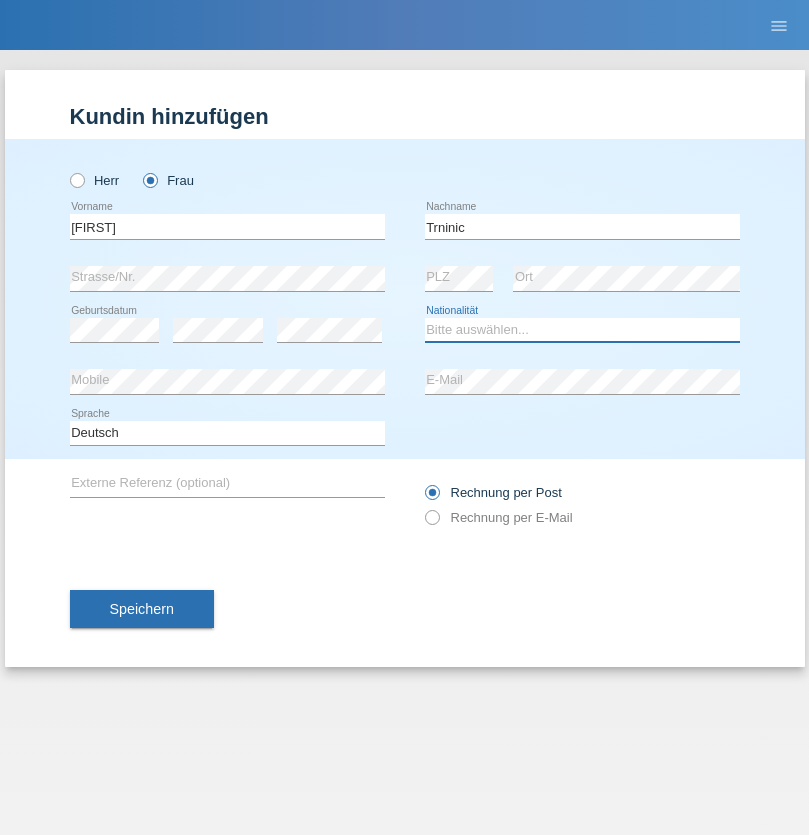 select on "HR" 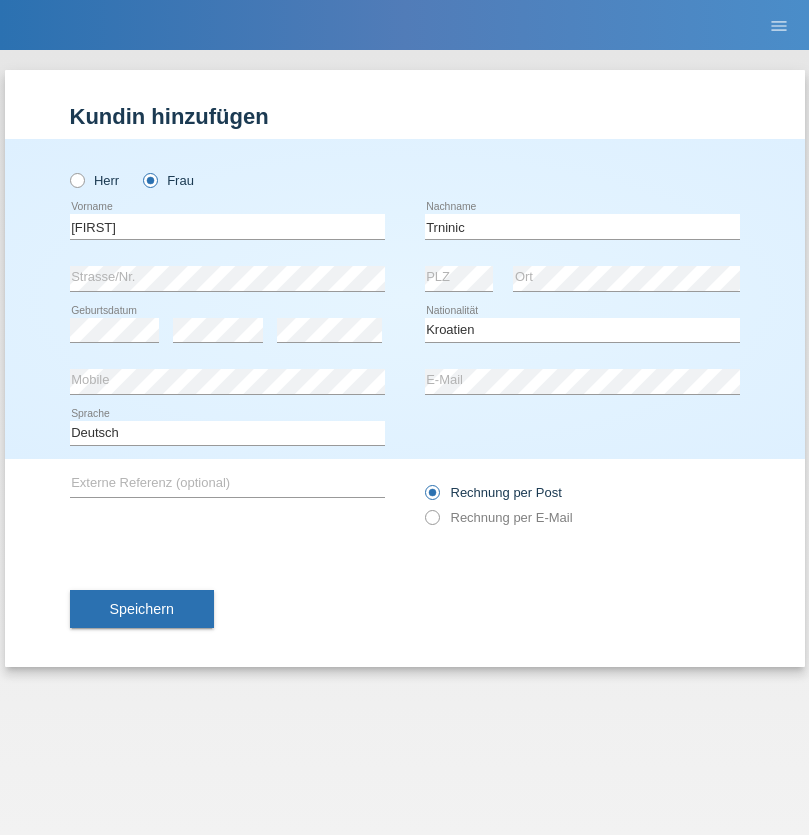 select on "C" 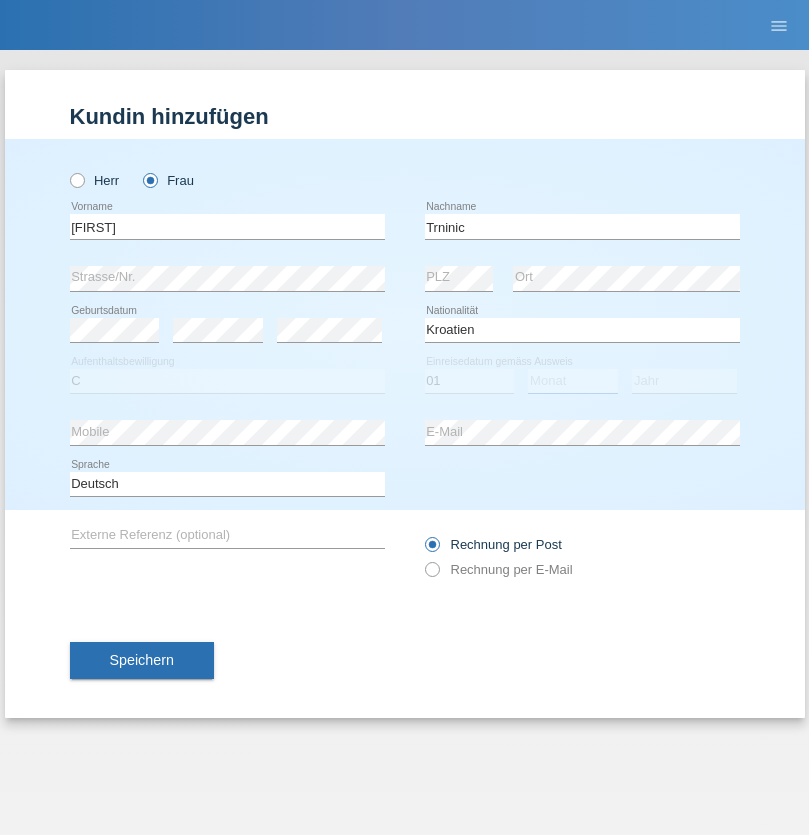 select on "08" 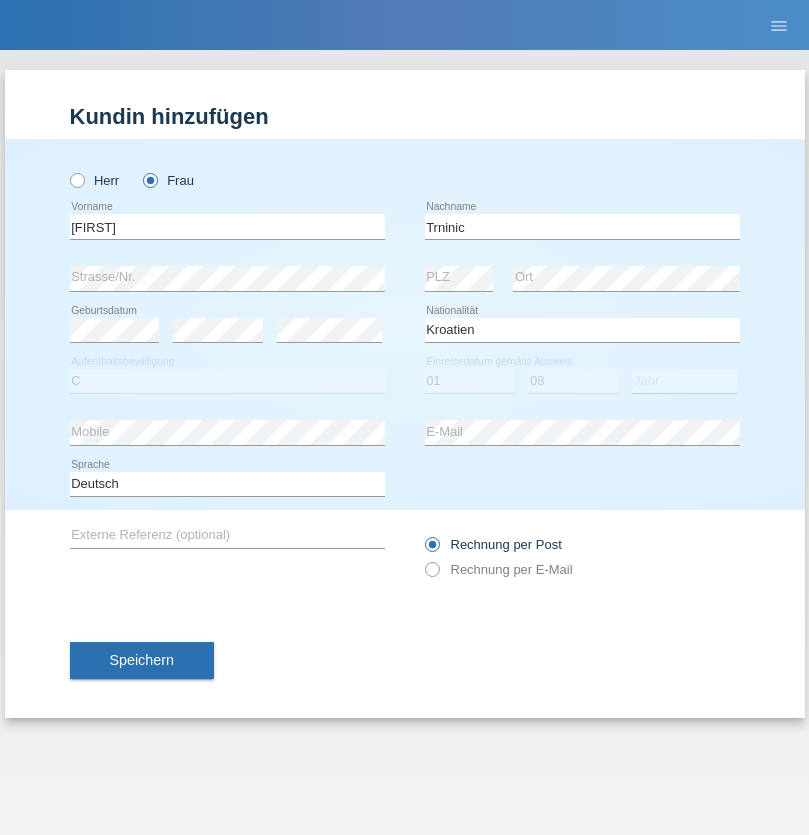 select on "2021" 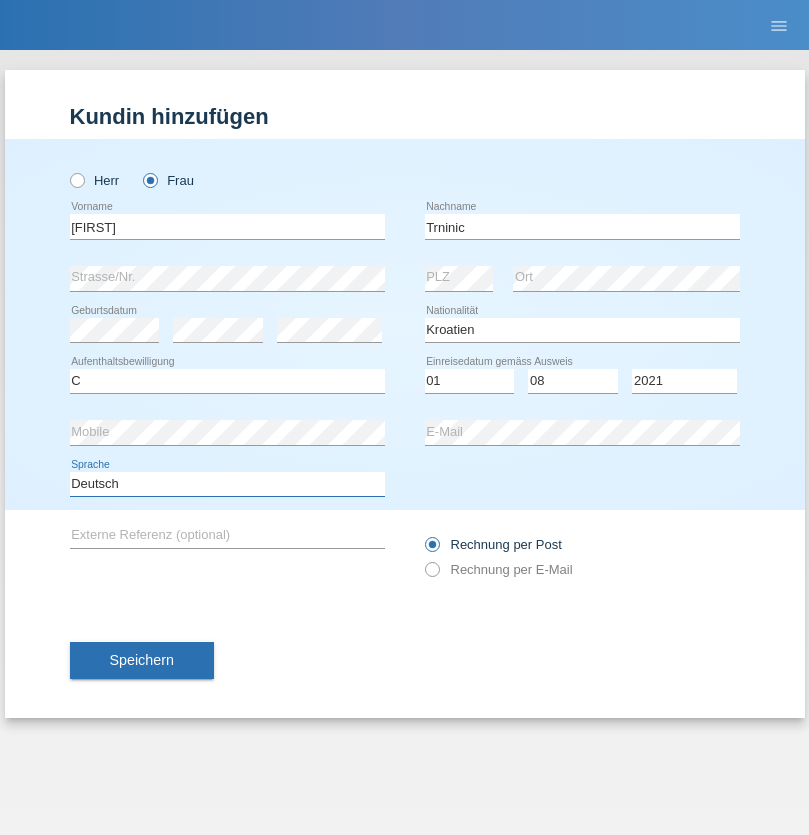 select on "en" 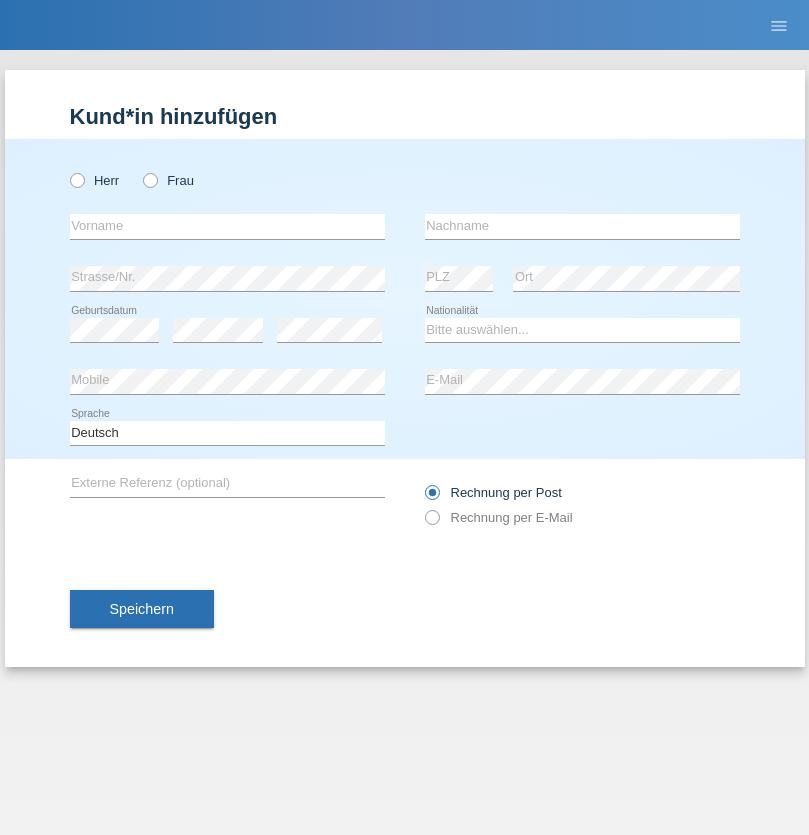 scroll, scrollTop: 0, scrollLeft: 0, axis: both 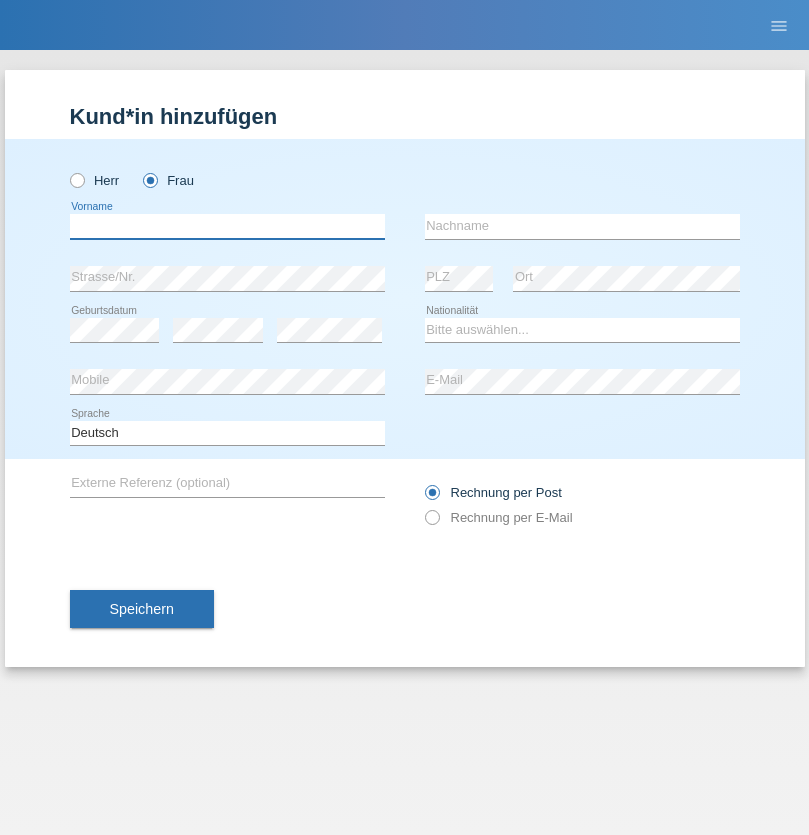 click at bounding box center [227, 226] 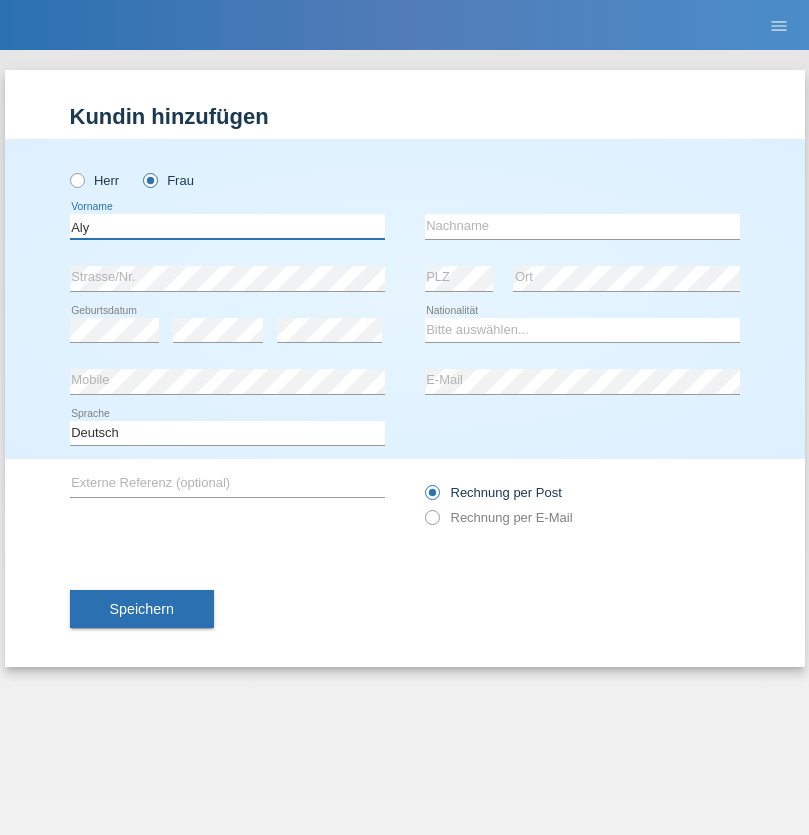 type on "Aly" 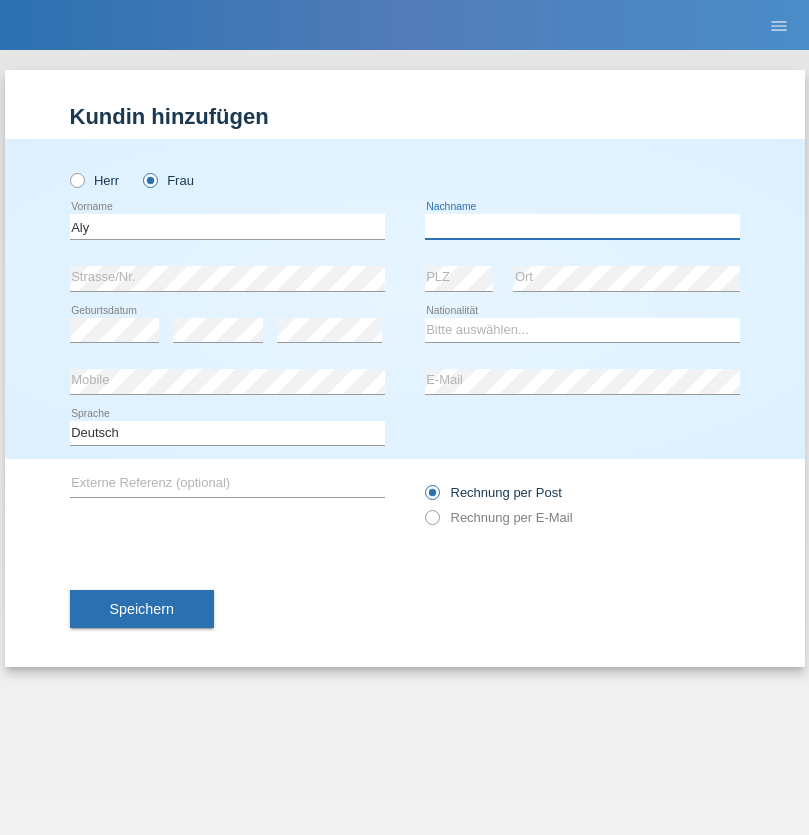 click at bounding box center [582, 226] 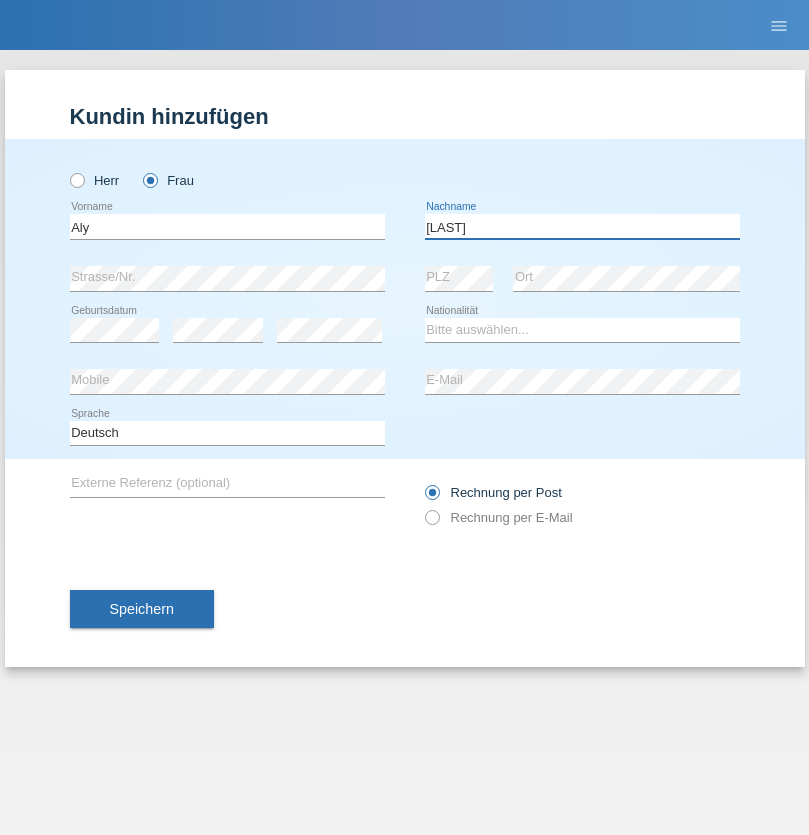 type on "[LAST]" 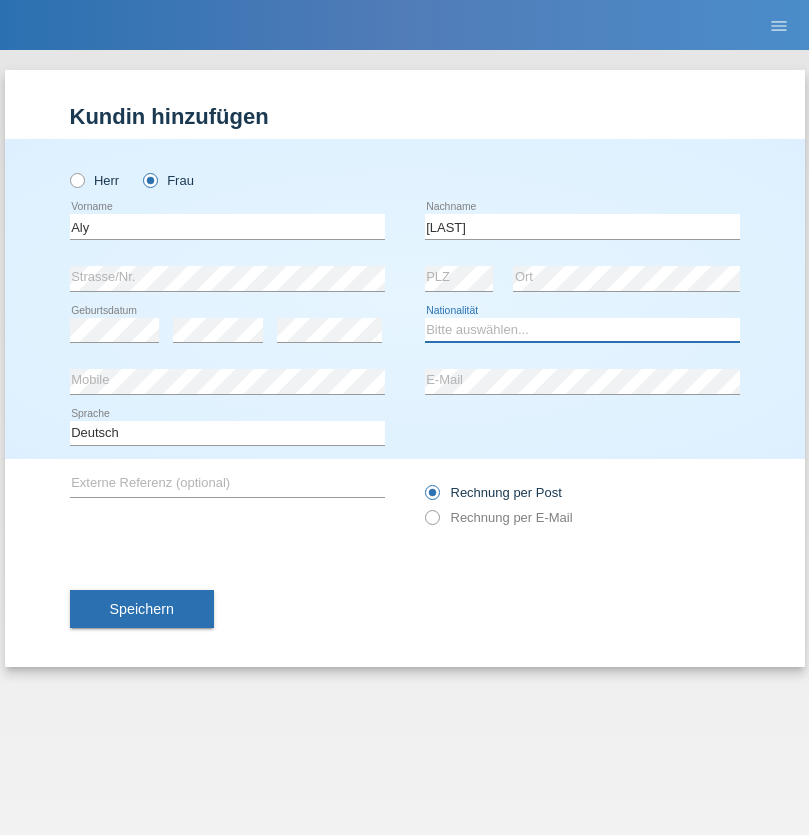 select on "DM" 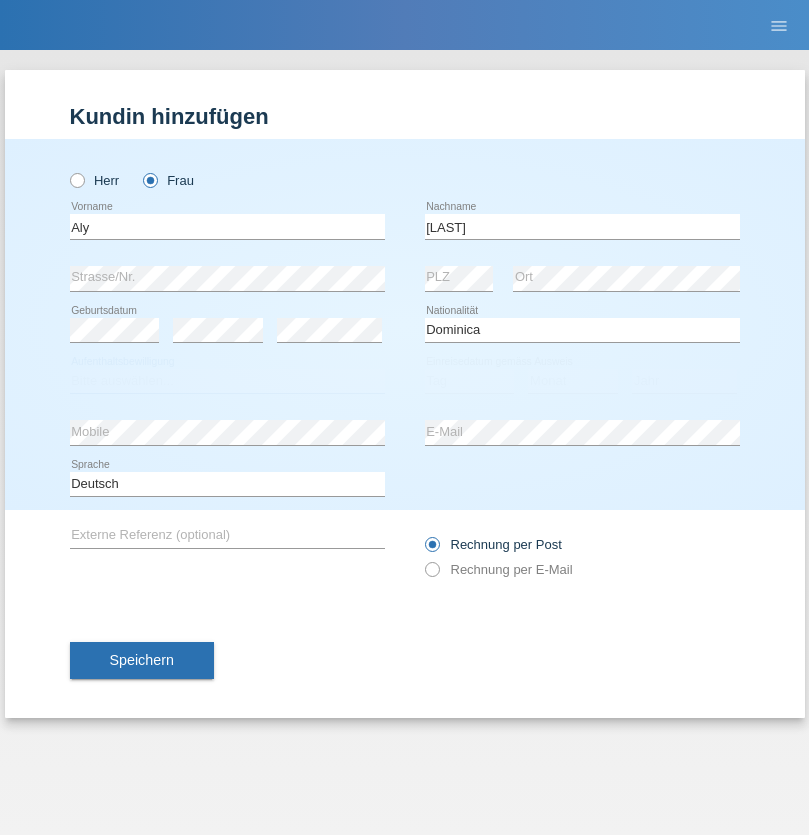 select on "C" 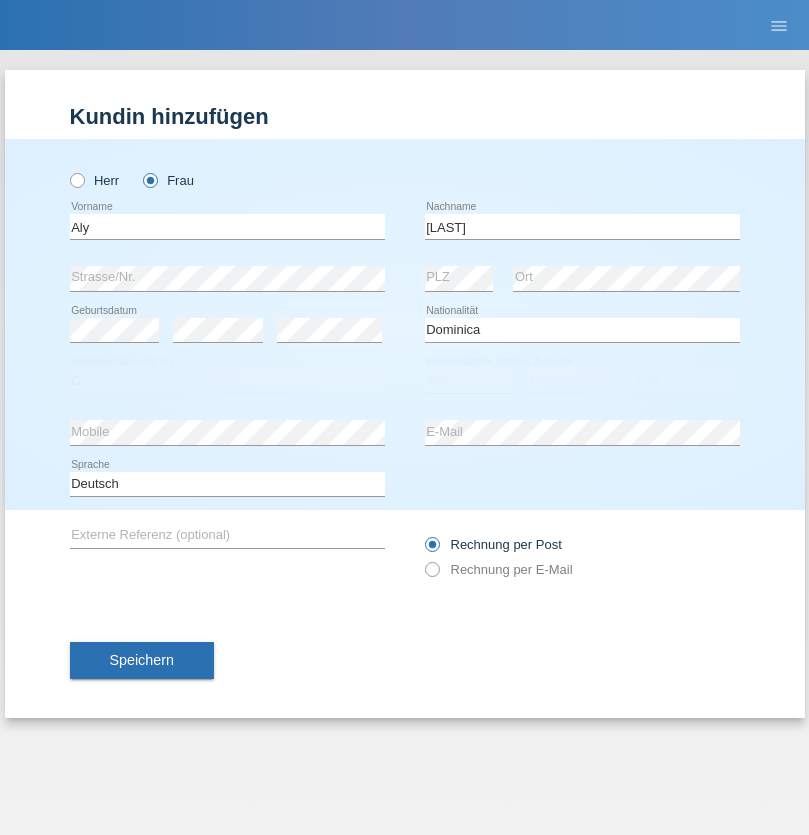 select on "01" 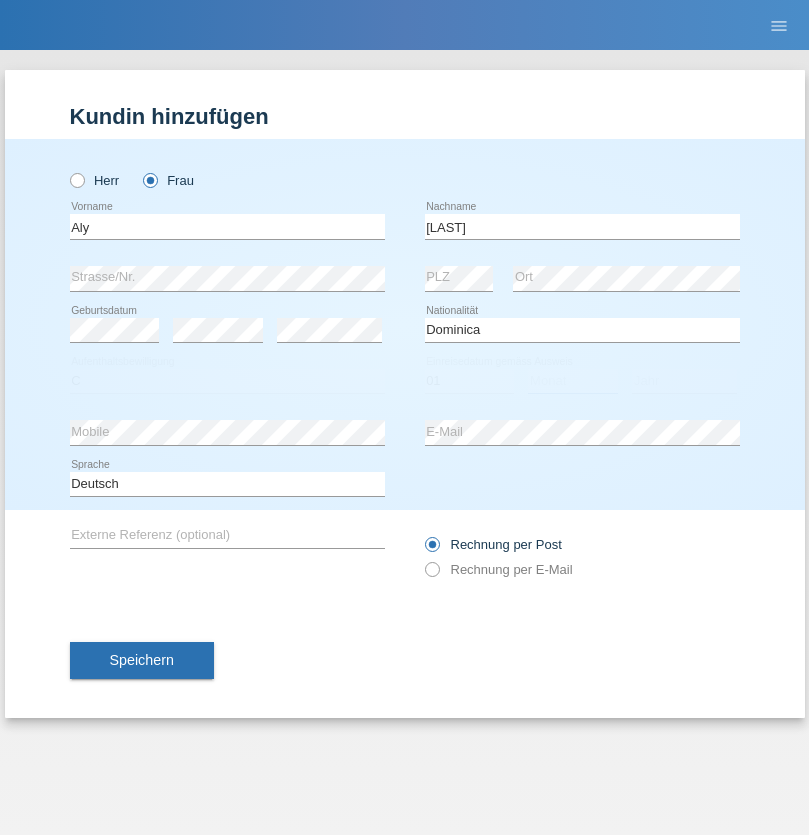 select on "08" 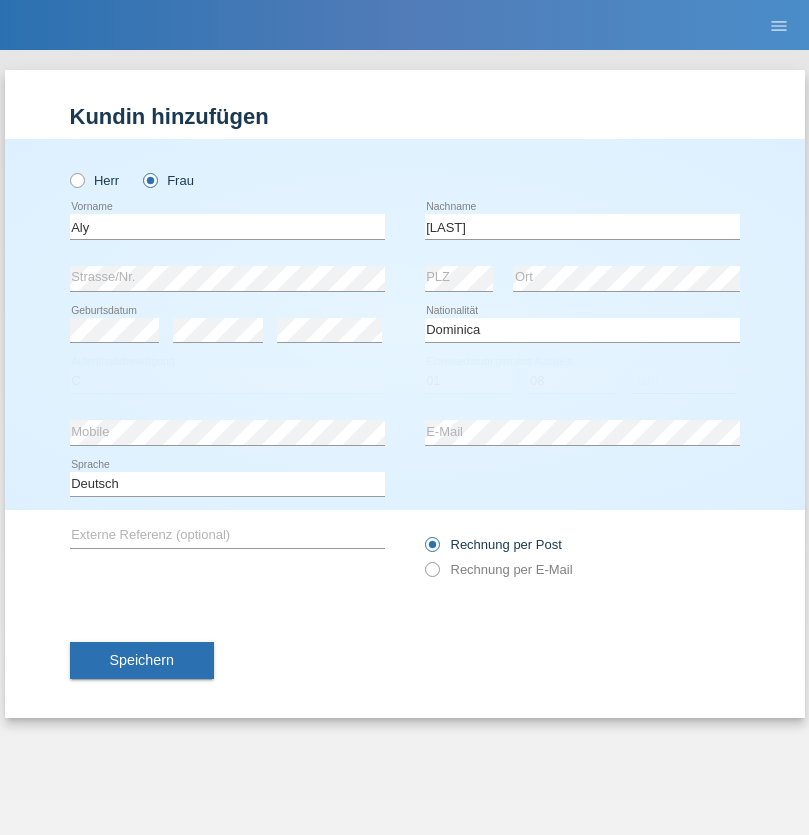 select on "2021" 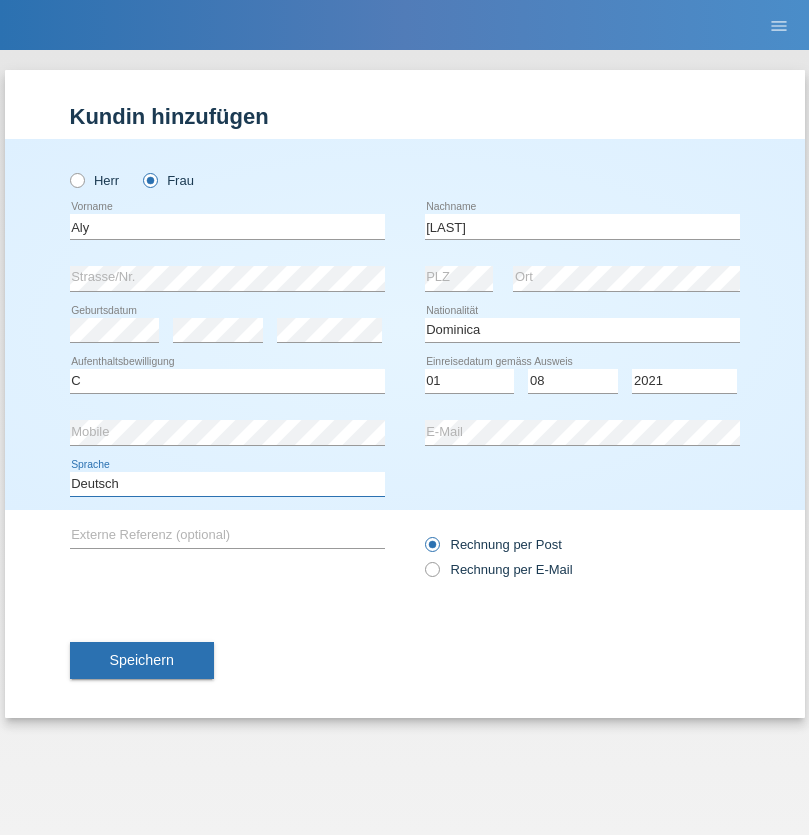select on "en" 